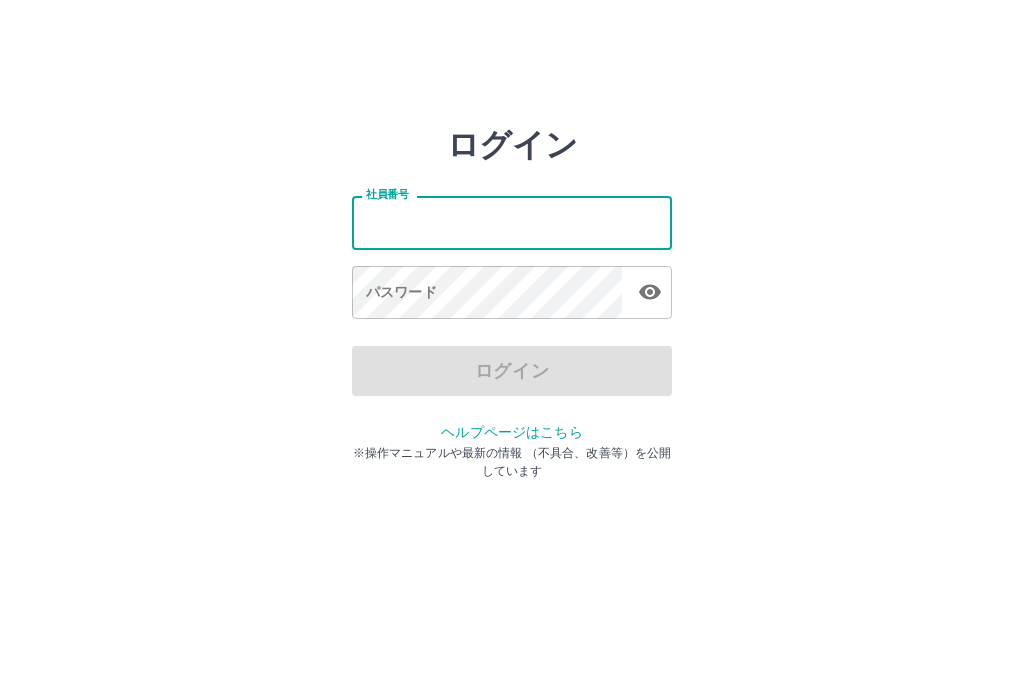 scroll, scrollTop: 0, scrollLeft: 0, axis: both 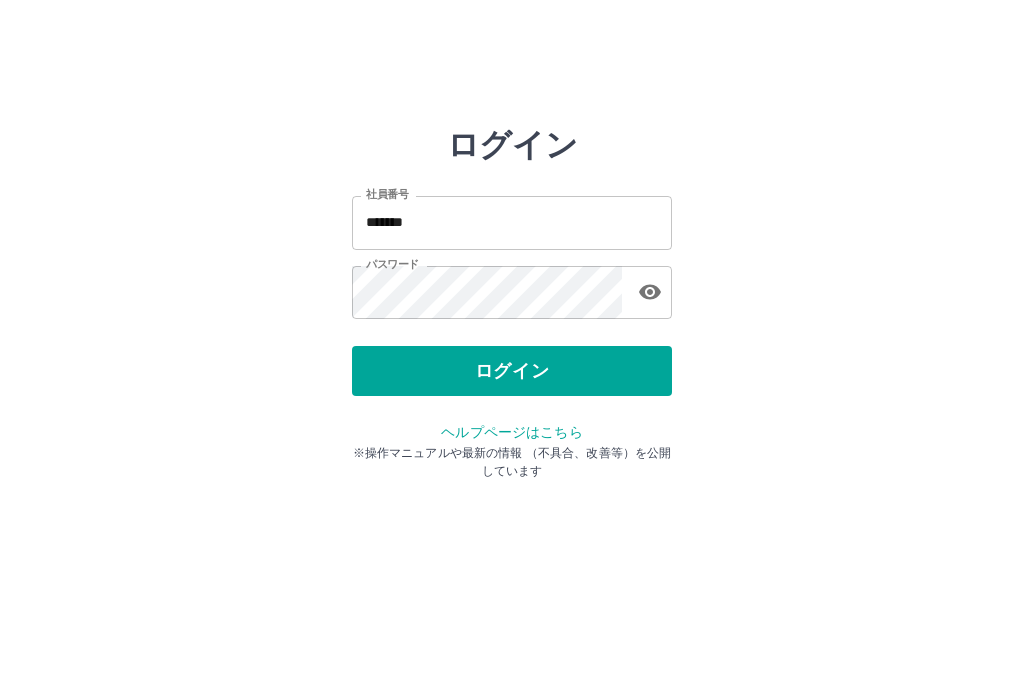 click on "*******" at bounding box center [512, 222] 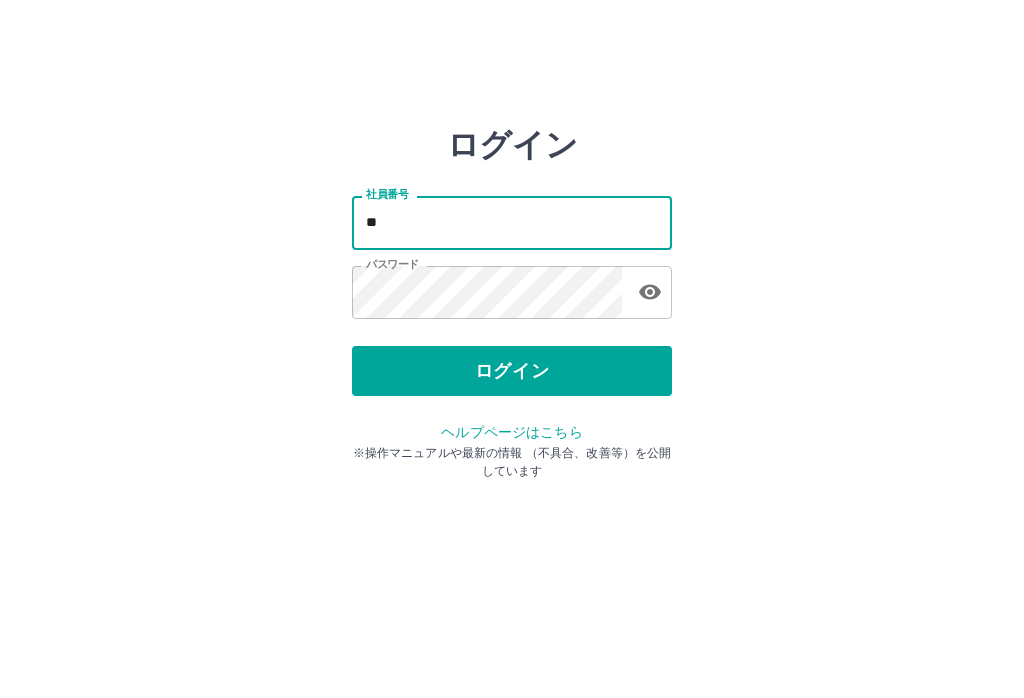 type on "*" 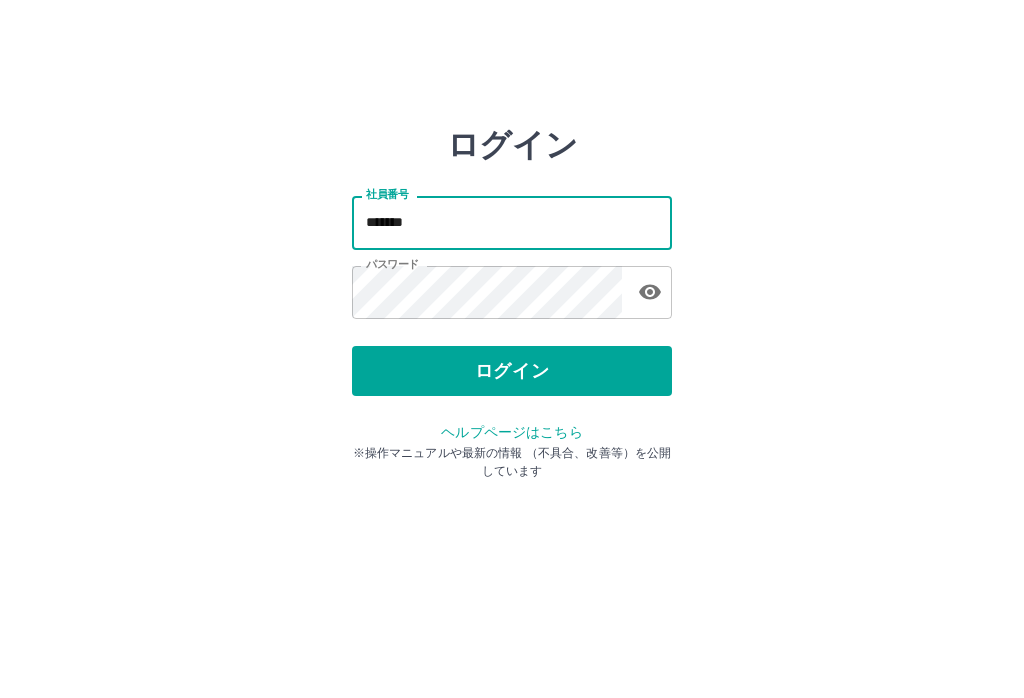 type on "*******" 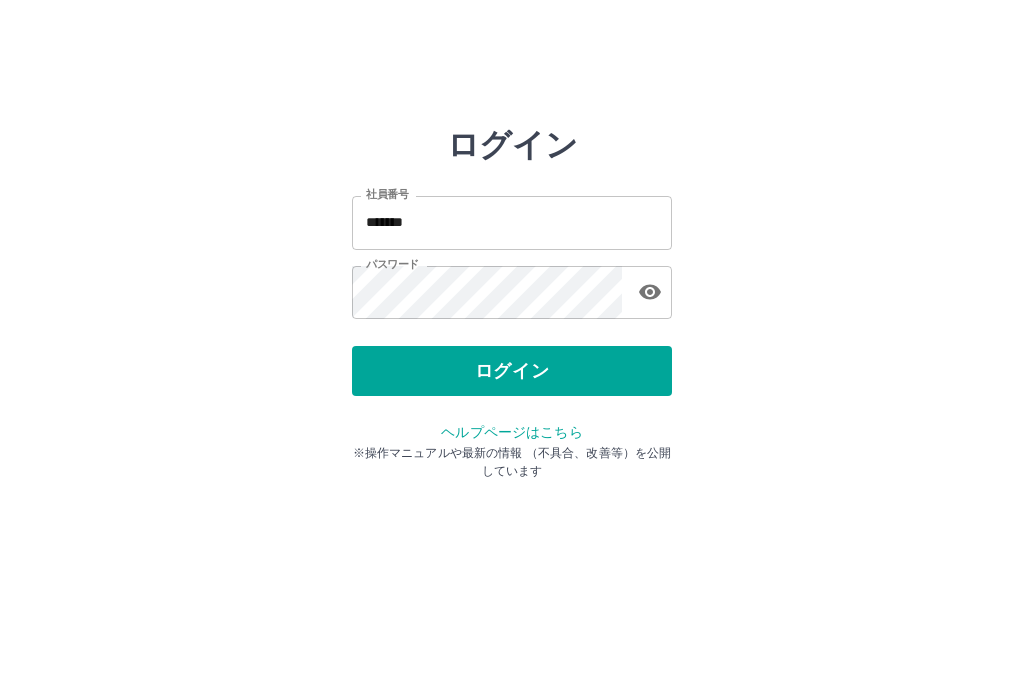 click at bounding box center (650, 292) 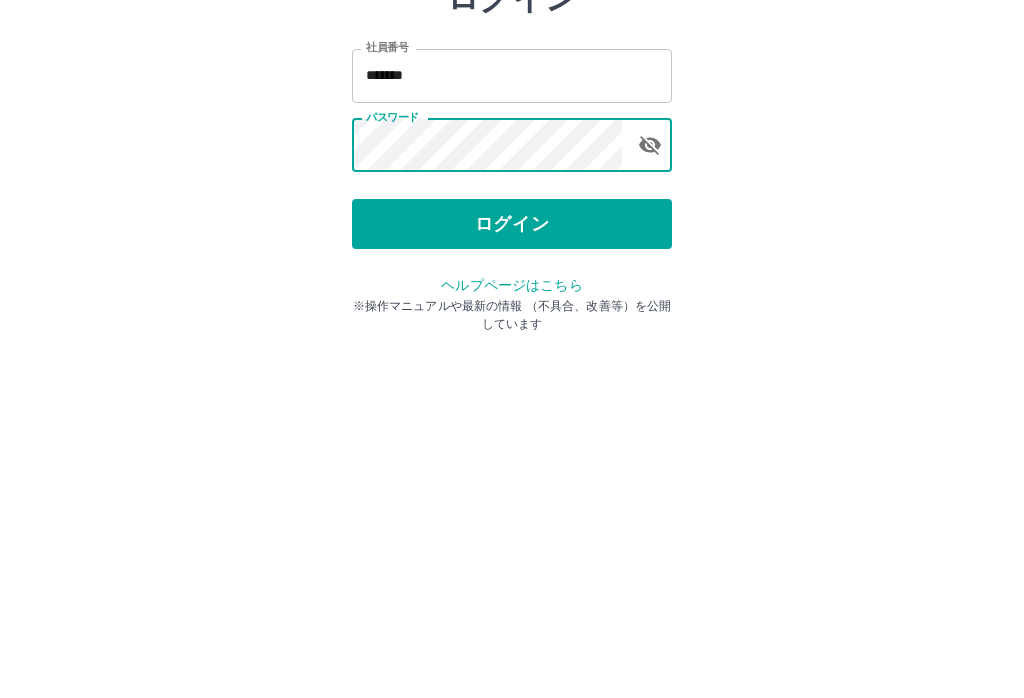 click on "ログイン" at bounding box center (512, 371) 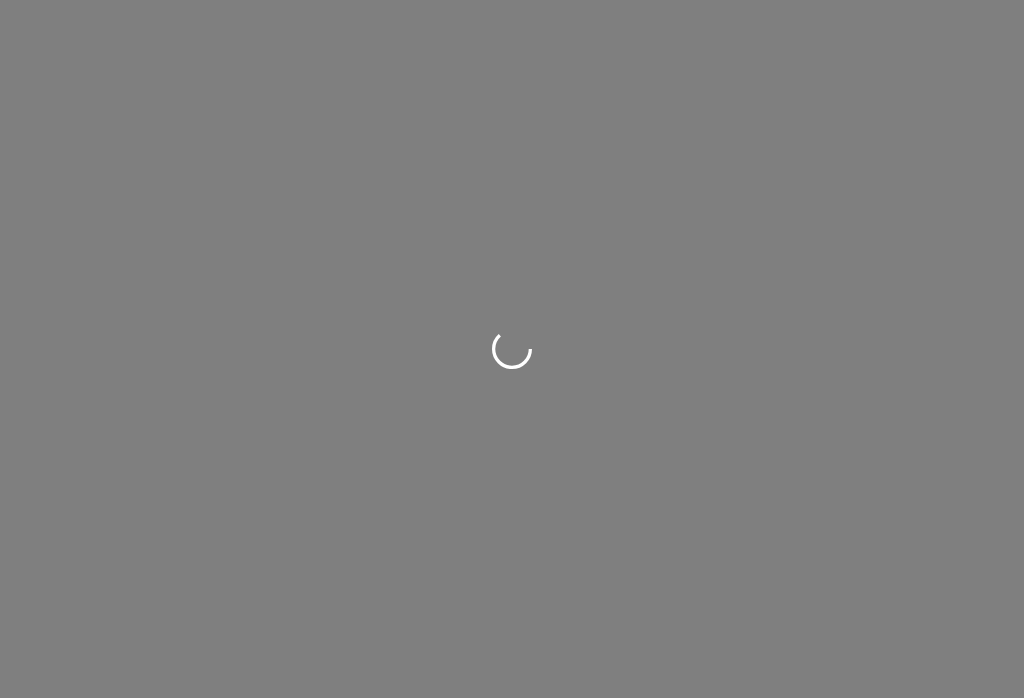scroll, scrollTop: 0, scrollLeft: 0, axis: both 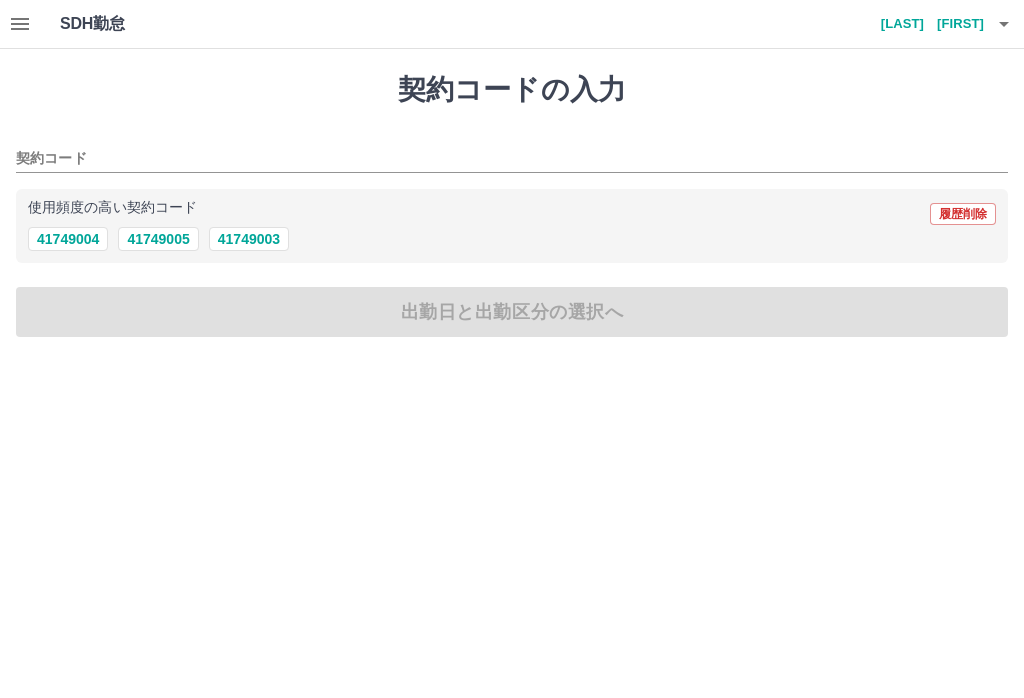 click on "41749003" at bounding box center [249, 239] 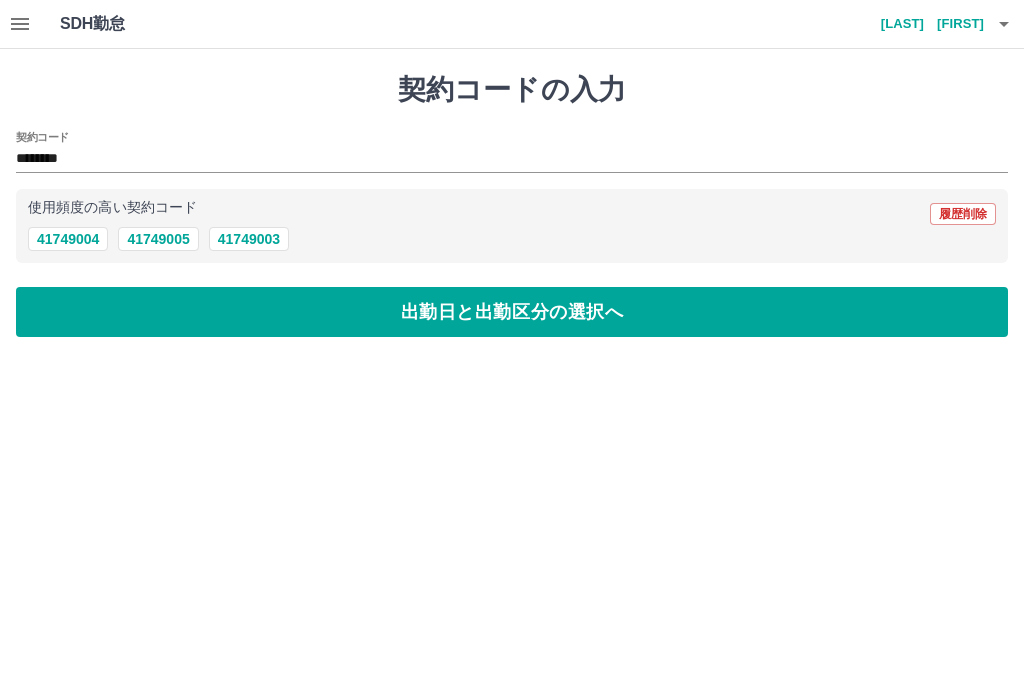click on "出勤日と出勤区分の選択へ" at bounding box center [512, 312] 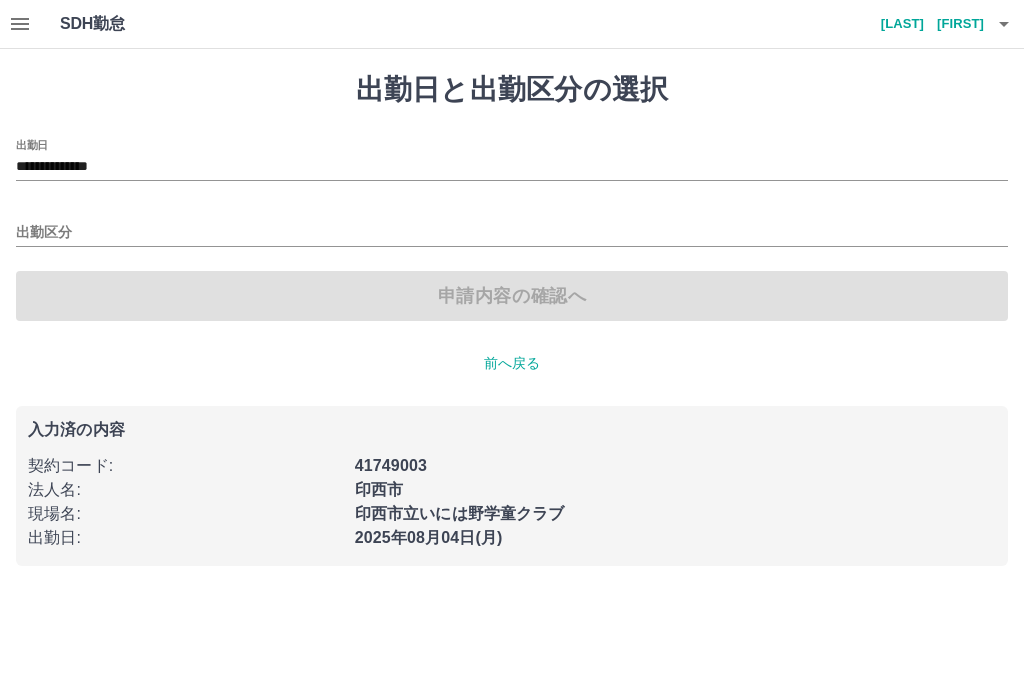 click on "出勤区分" at bounding box center (512, 226) 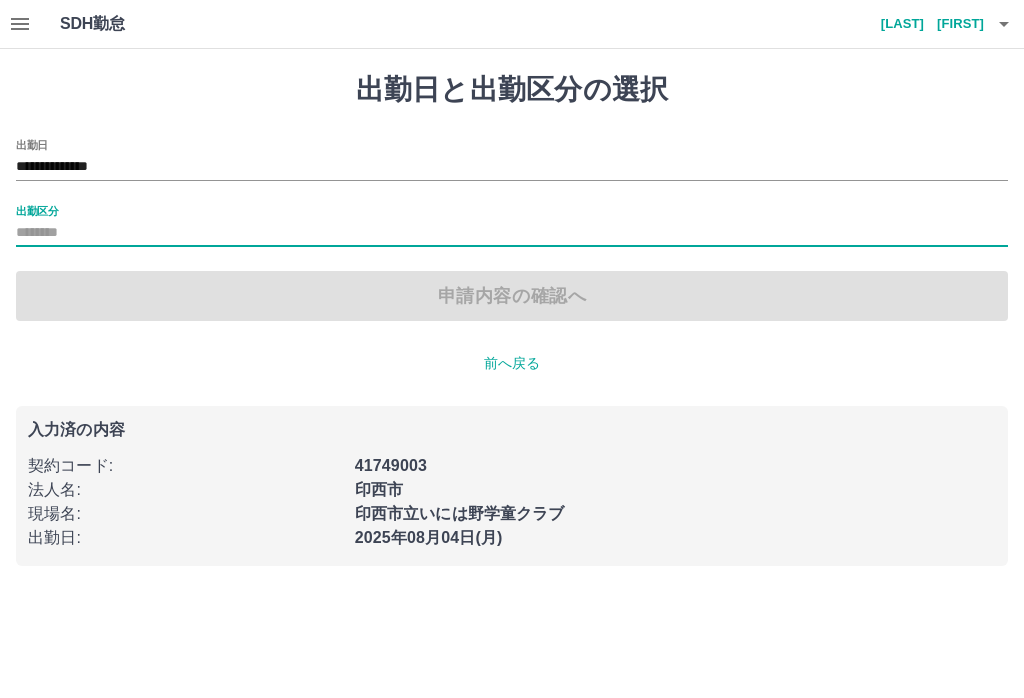 click on "出勤区分" at bounding box center [512, 233] 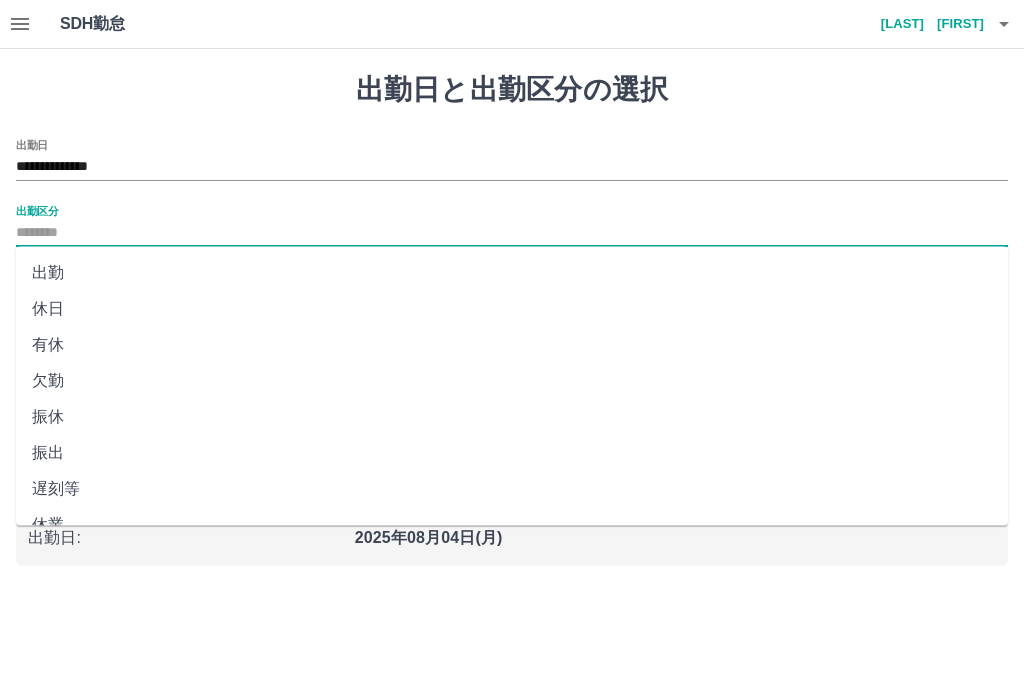 click on "出勤" at bounding box center [512, 273] 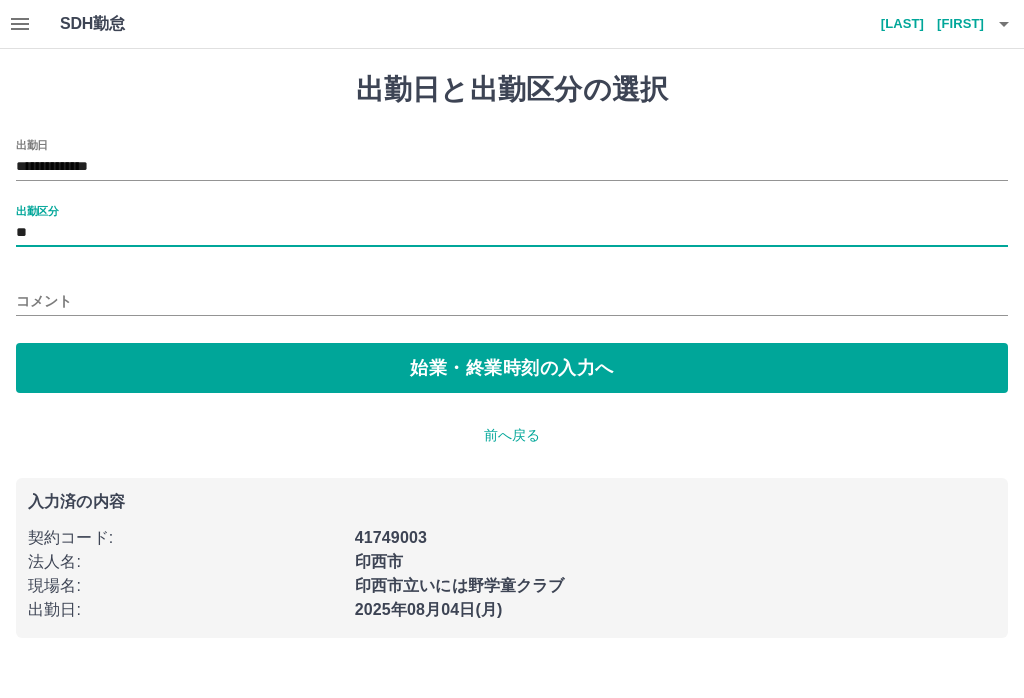 type on "**" 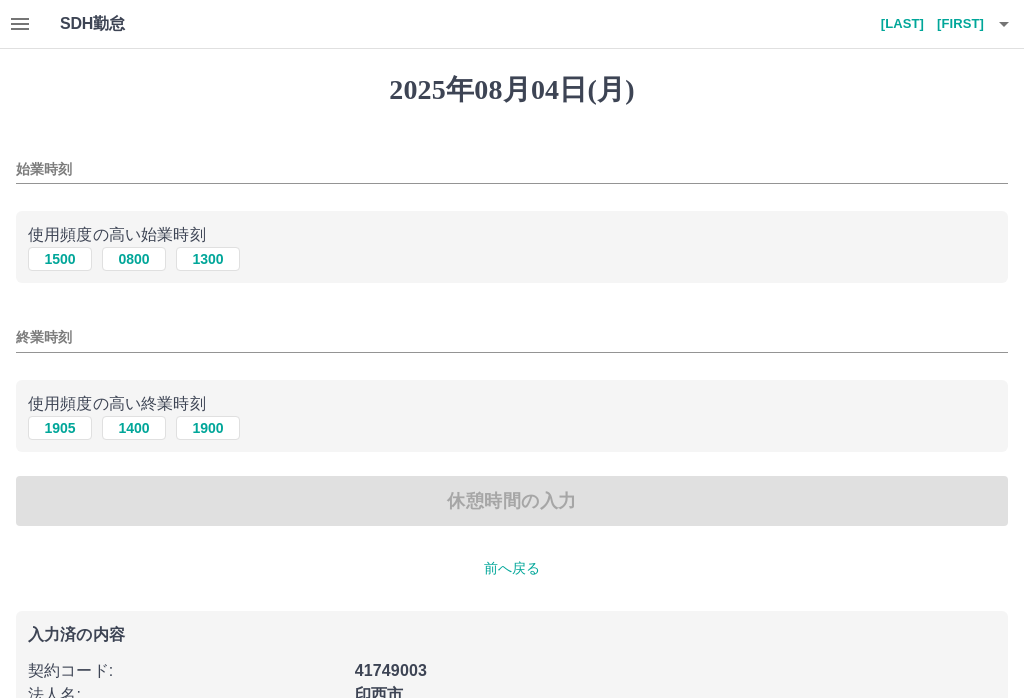 click on "0800" at bounding box center [134, 259] 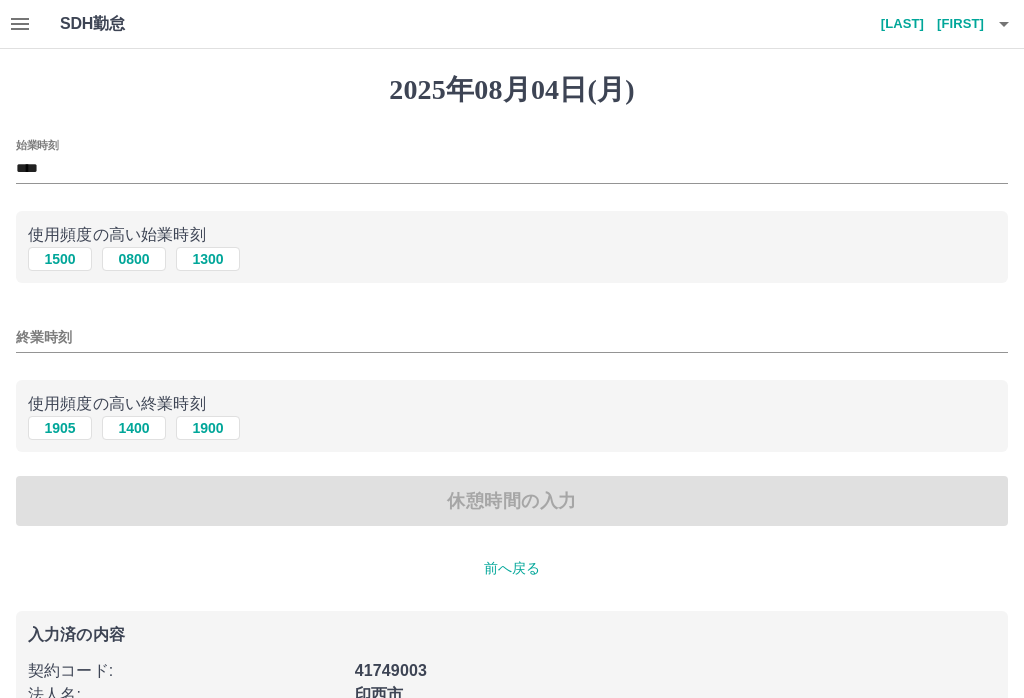 click on "終業時刻" at bounding box center [512, 331] 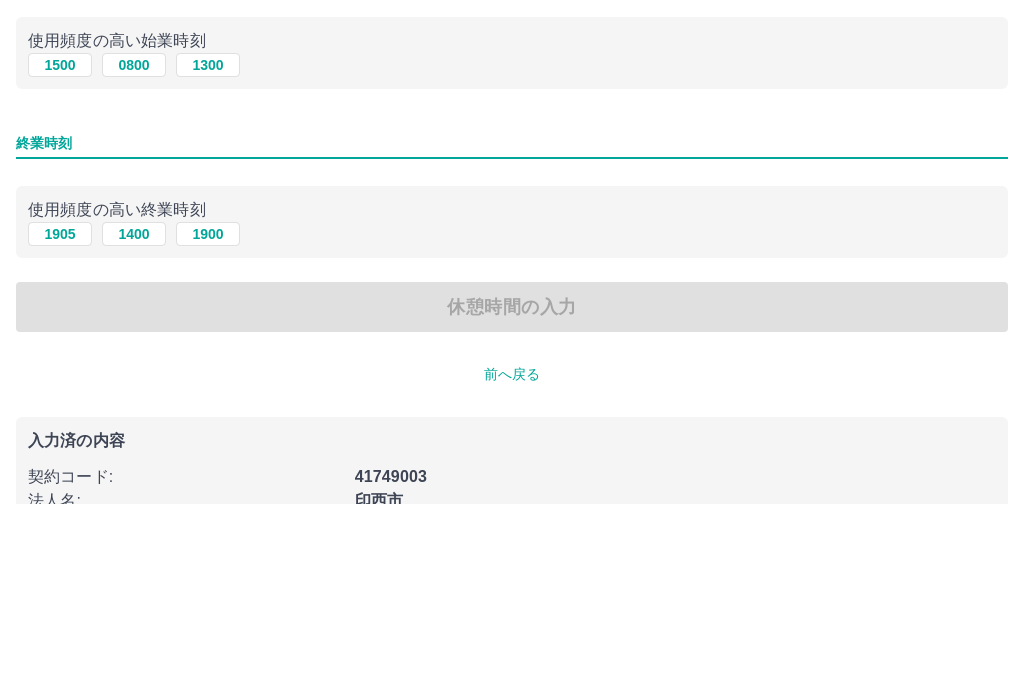 click on "1400" at bounding box center [134, 428] 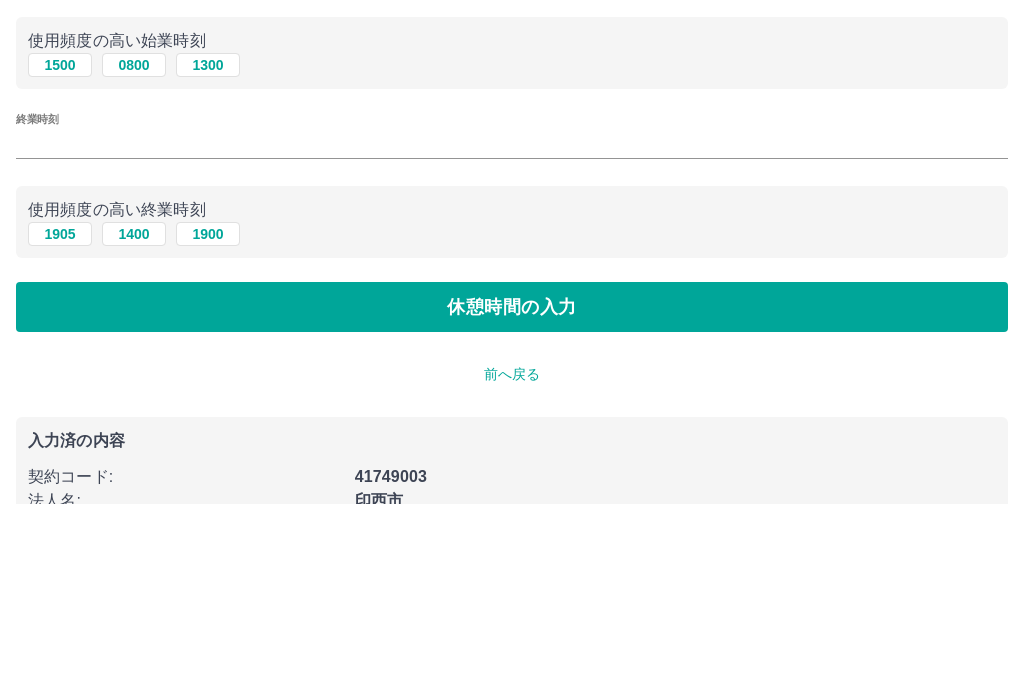 type on "****" 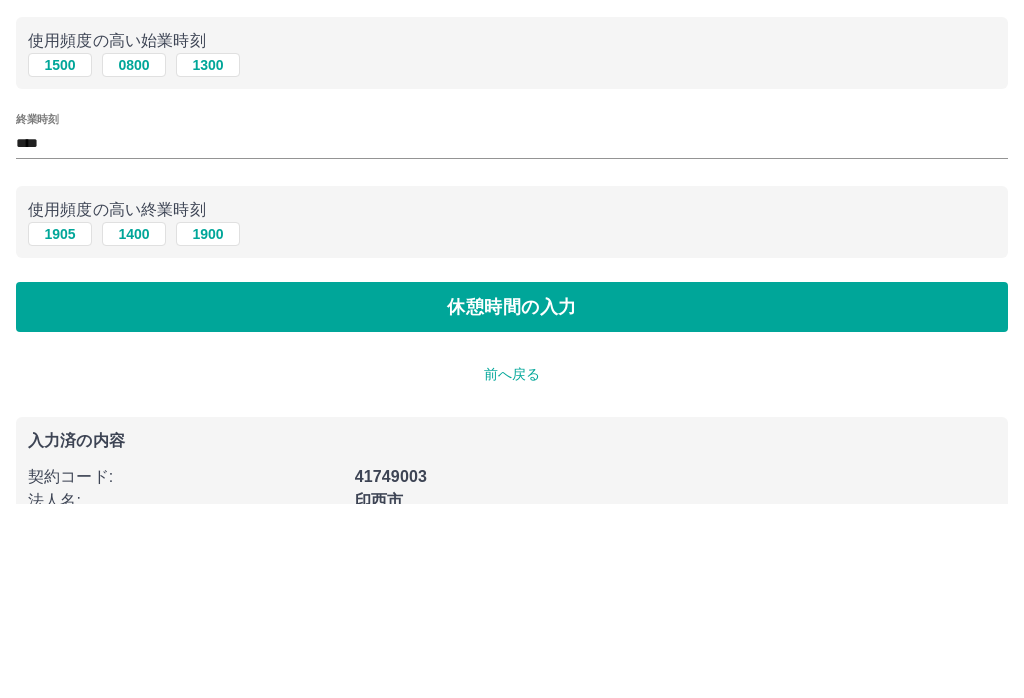 scroll, scrollTop: 123, scrollLeft: 0, axis: vertical 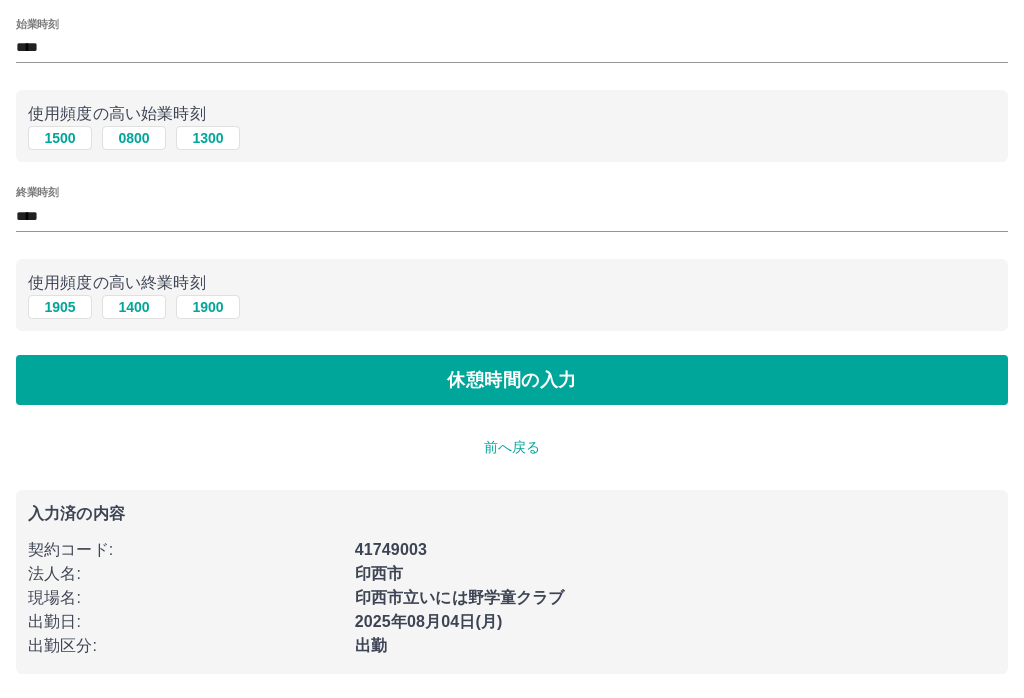 click on "休憩時間の入力" at bounding box center (512, 380) 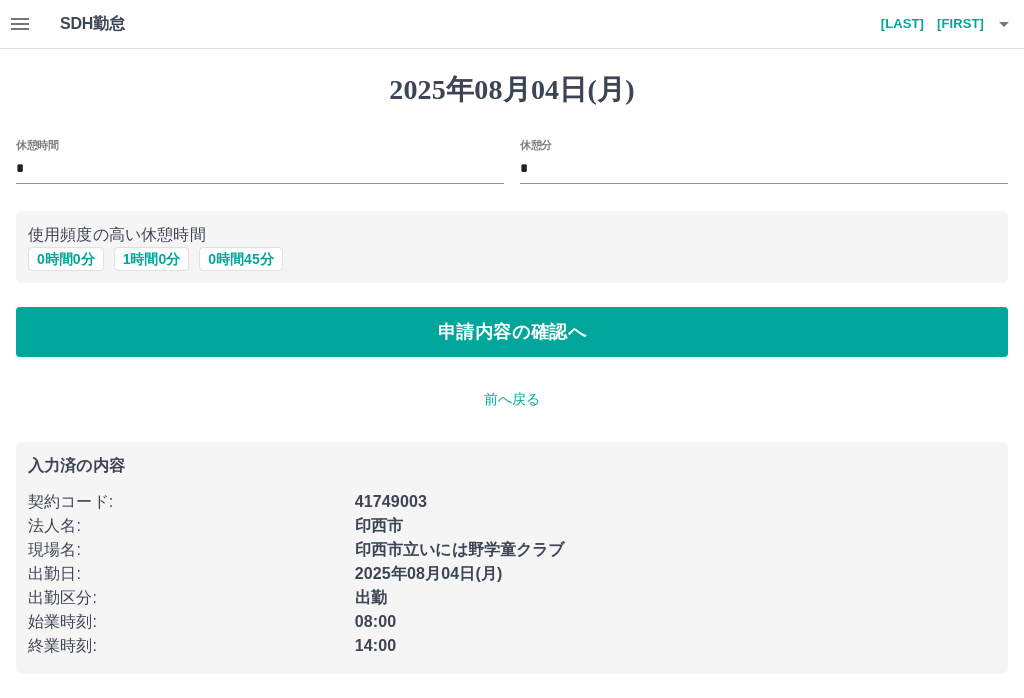 scroll, scrollTop: 0, scrollLeft: 0, axis: both 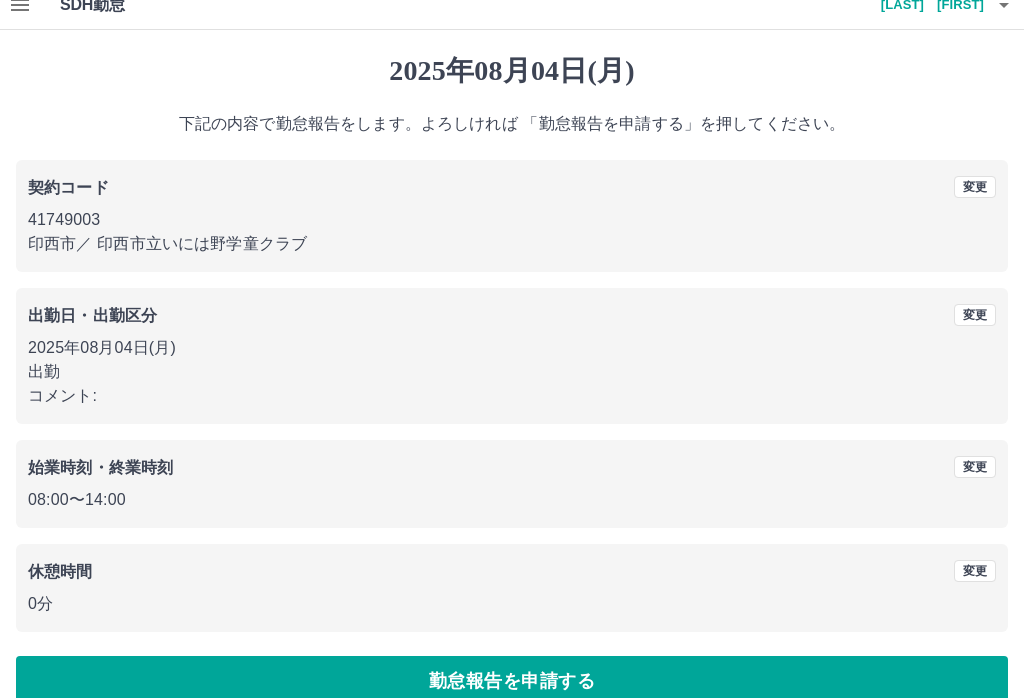click on "勤怠報告を申請する" at bounding box center (512, 681) 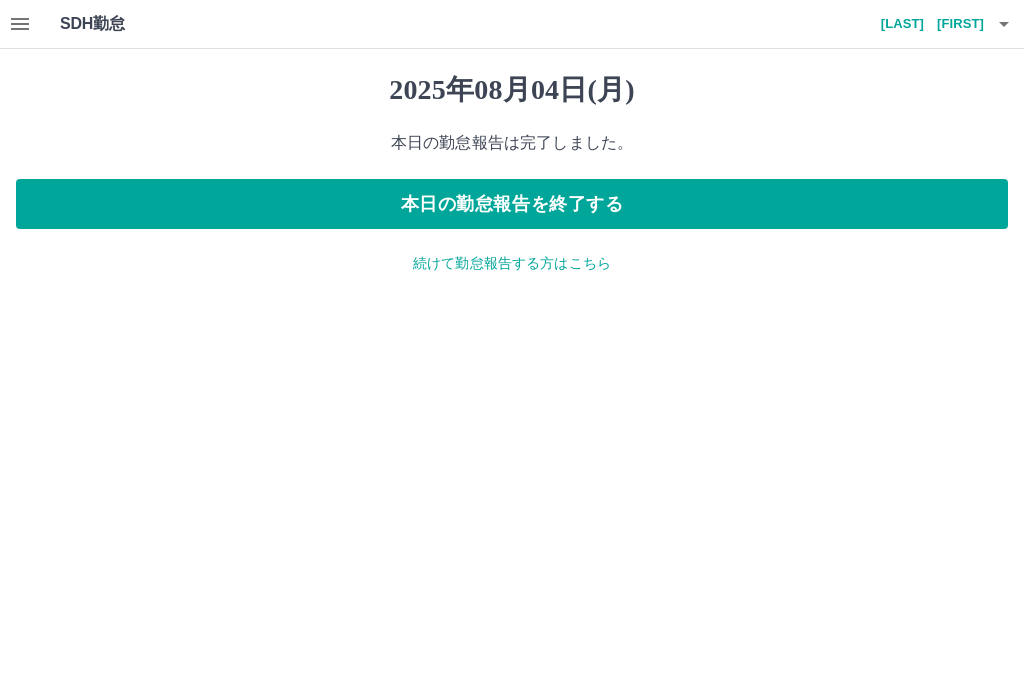 scroll, scrollTop: 0, scrollLeft: 0, axis: both 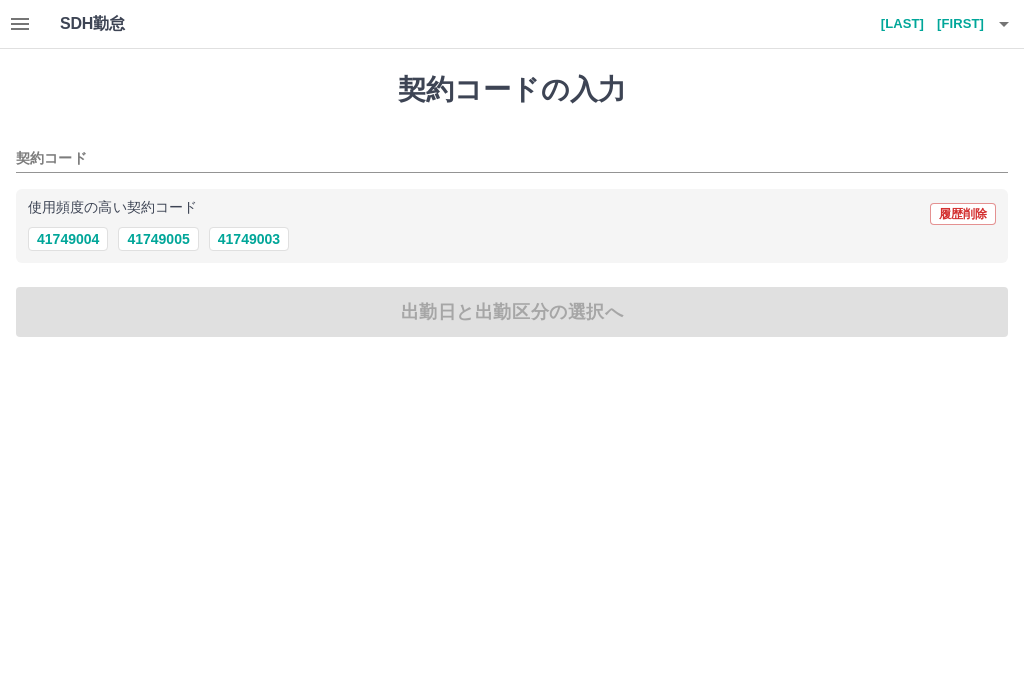 click on "41749003" at bounding box center (249, 239) 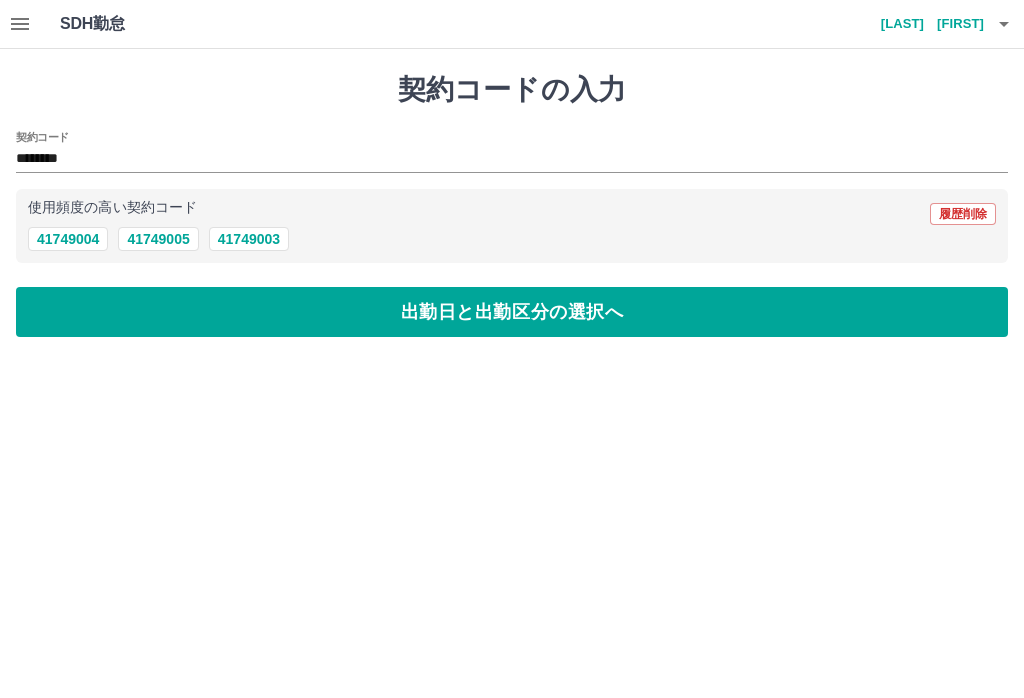 click on "出勤日と出勤区分の選択へ" at bounding box center [512, 312] 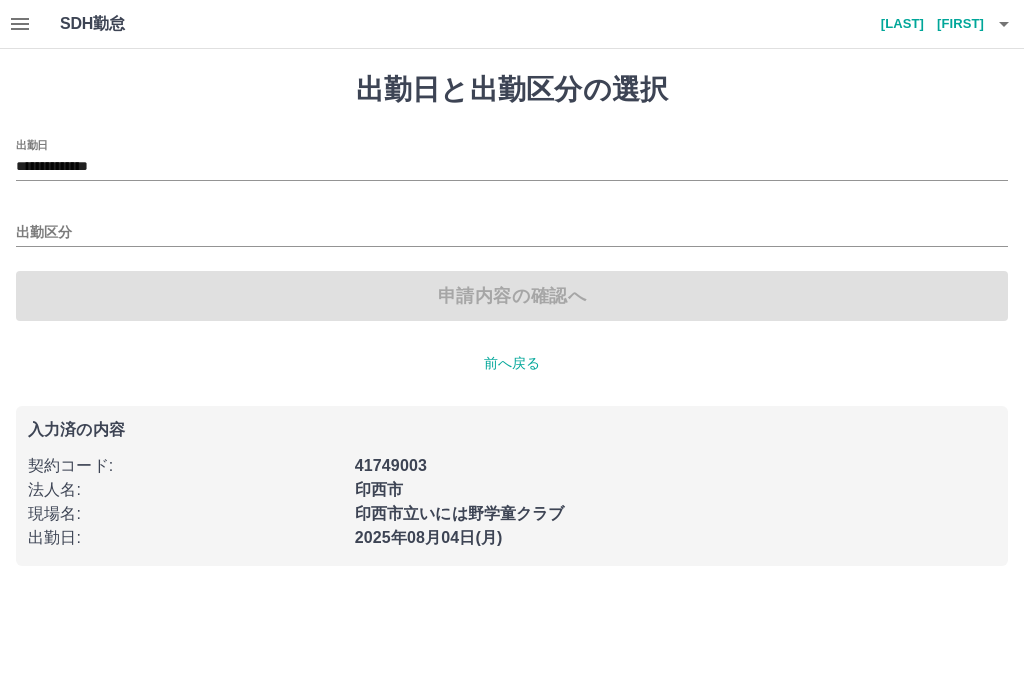 click on "**********" at bounding box center [512, 167] 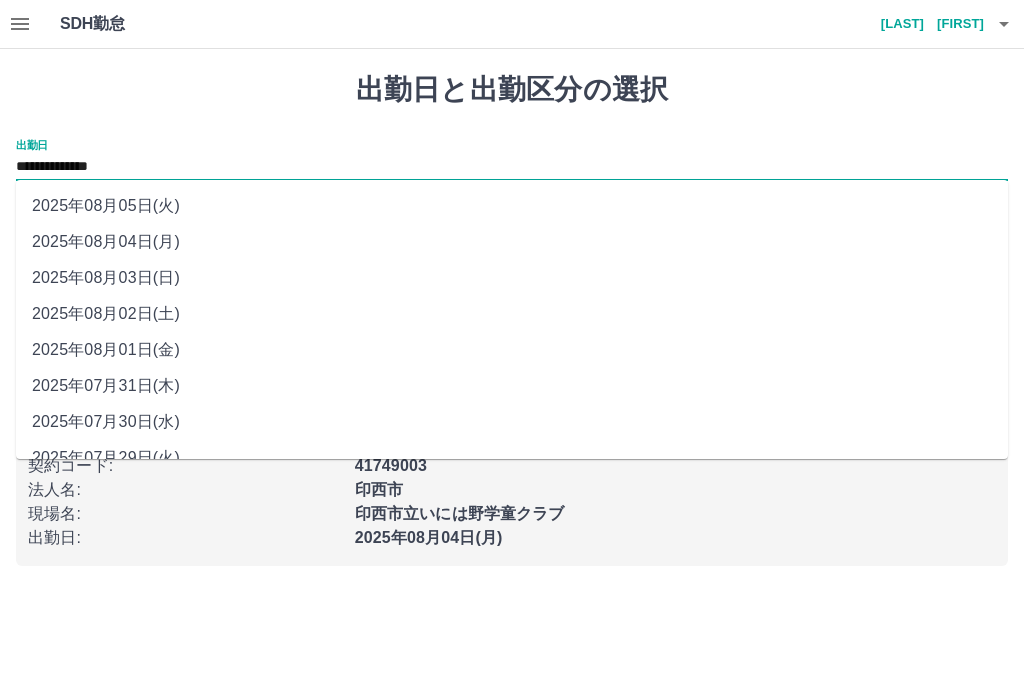 click on "2025年08月03日(日)" at bounding box center (512, 278) 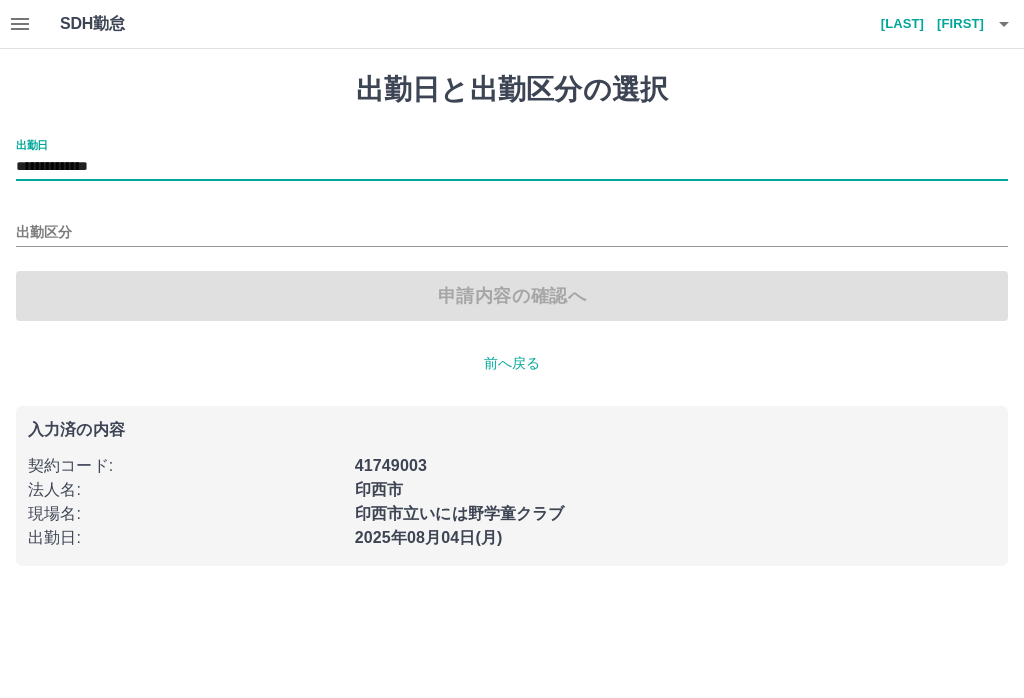 click on "出勤区分" at bounding box center (512, 233) 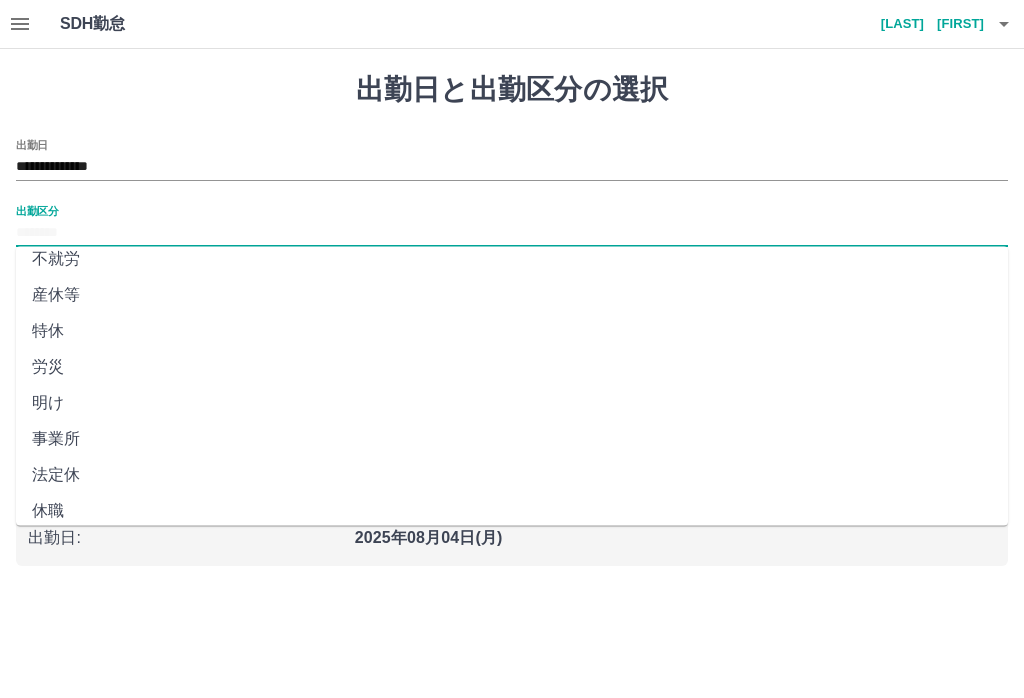 scroll, scrollTop: 372, scrollLeft: 0, axis: vertical 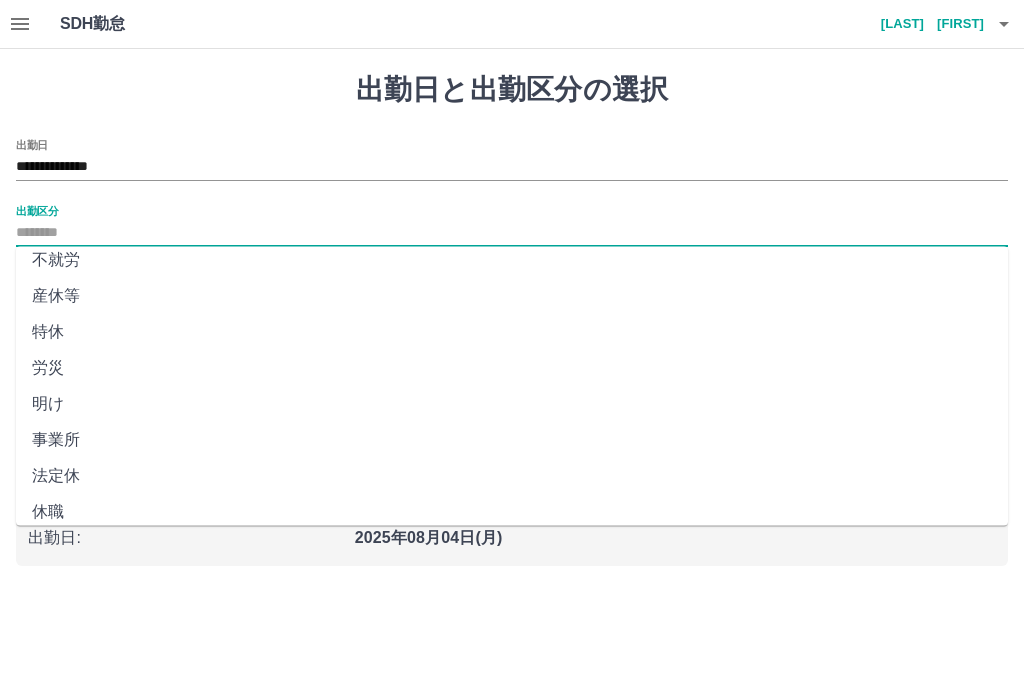 click on "法定休" at bounding box center [512, 477] 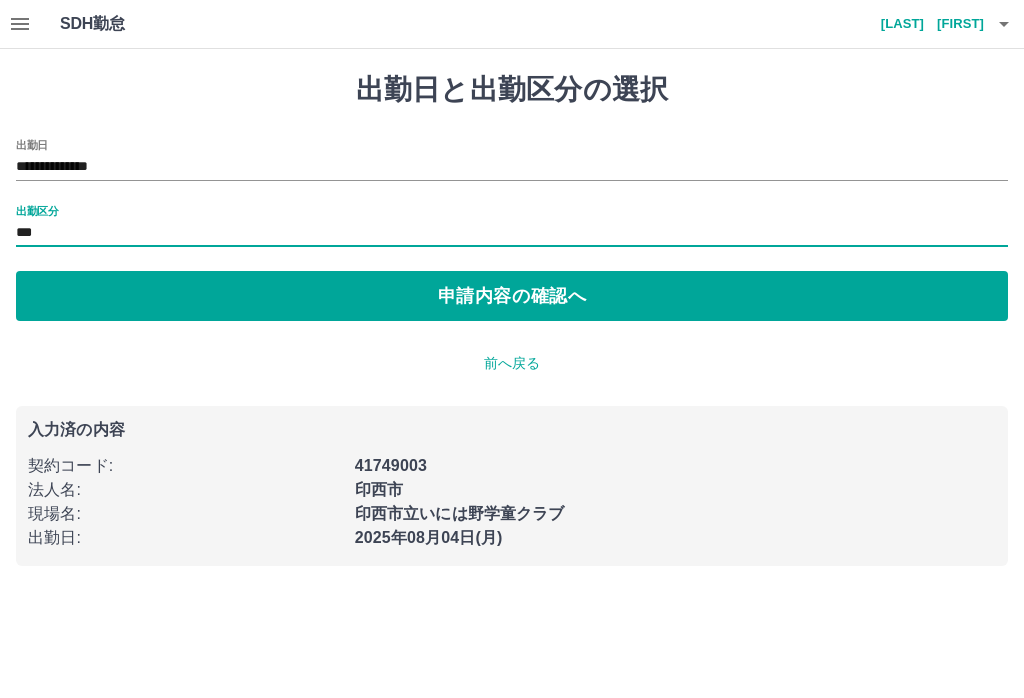 type on "***" 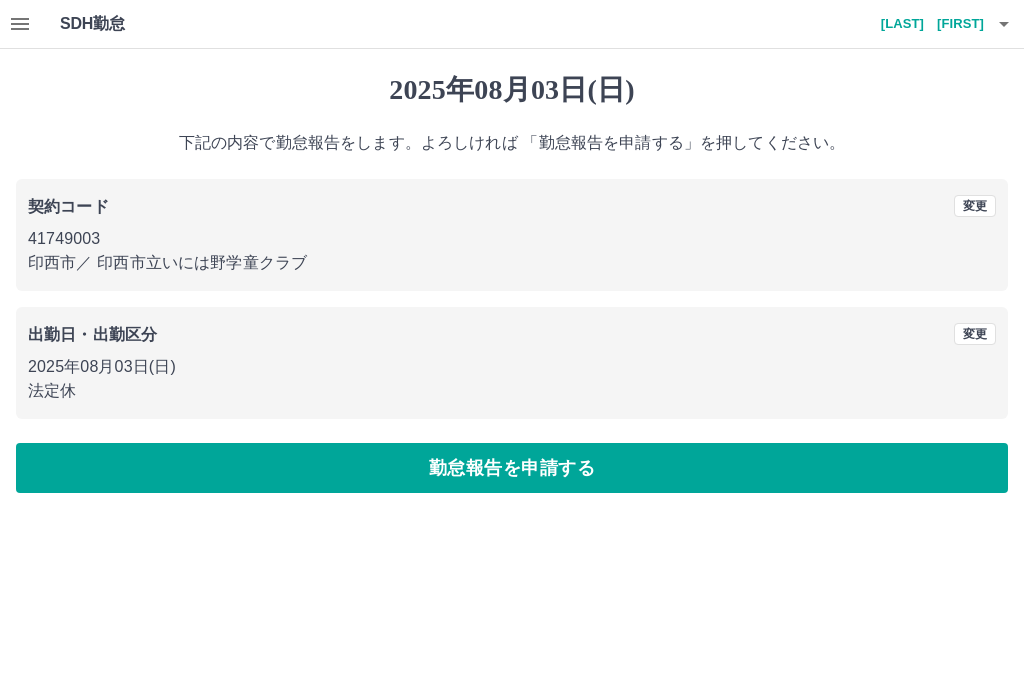 click on "勤怠報告を申請する" at bounding box center [512, 468] 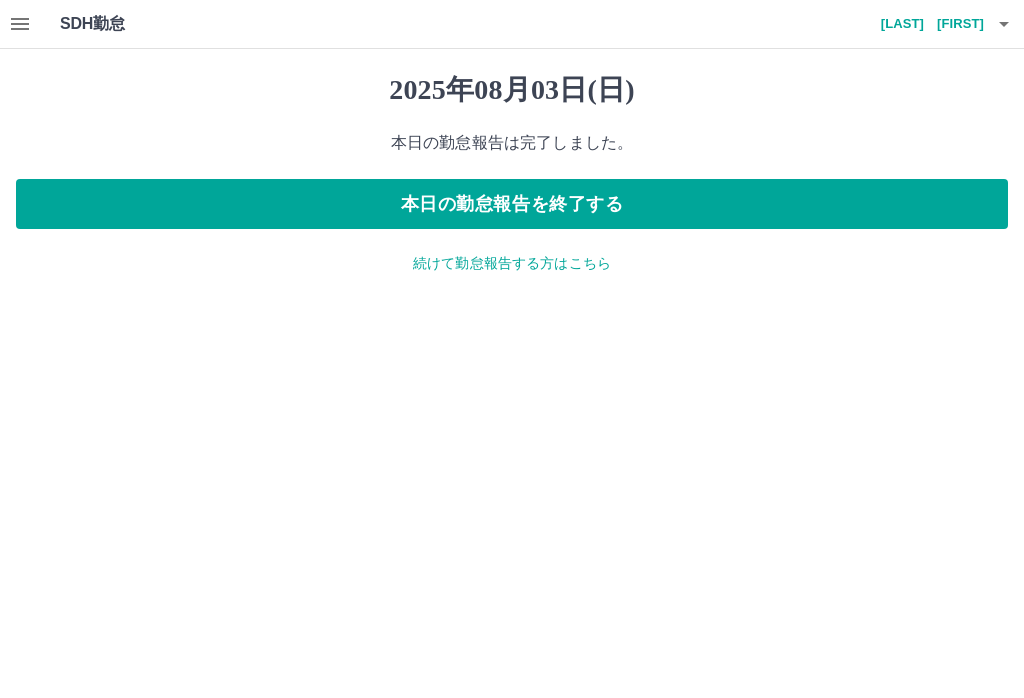click on "続けて勤怠報告する方はこちら" at bounding box center [512, 263] 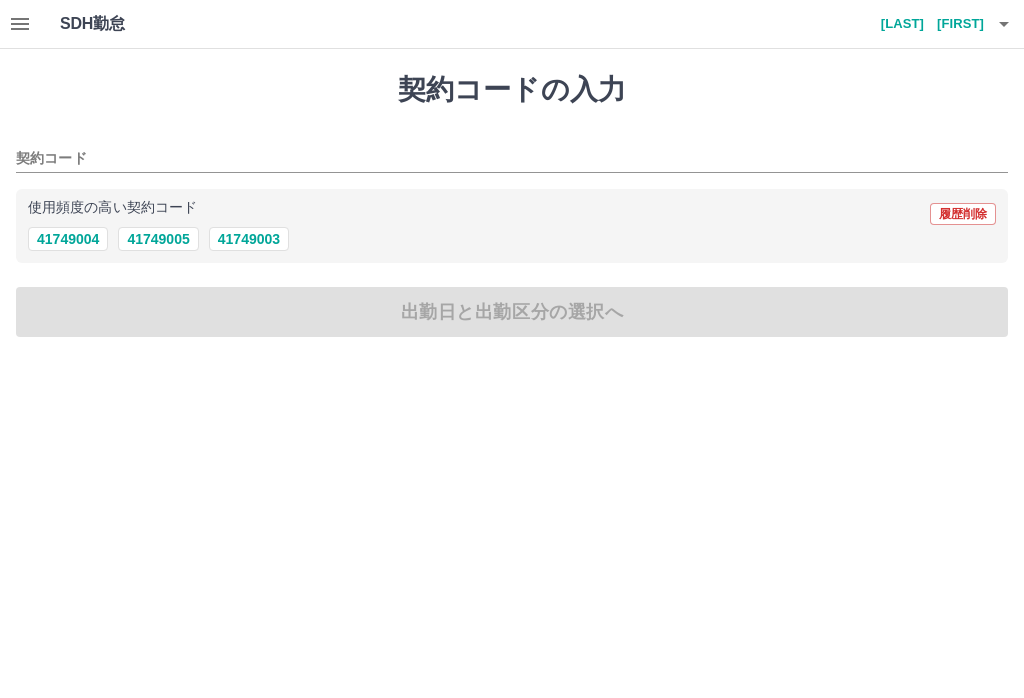click on "41749003" at bounding box center [249, 239] 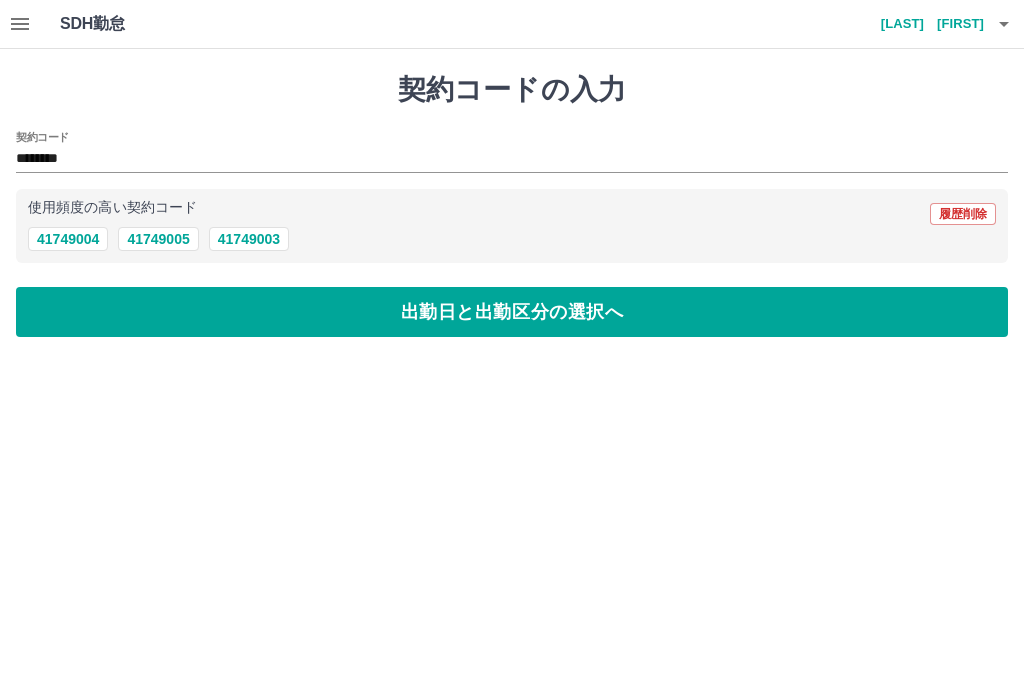 click on "出勤日と出勤区分の選択へ" at bounding box center [512, 312] 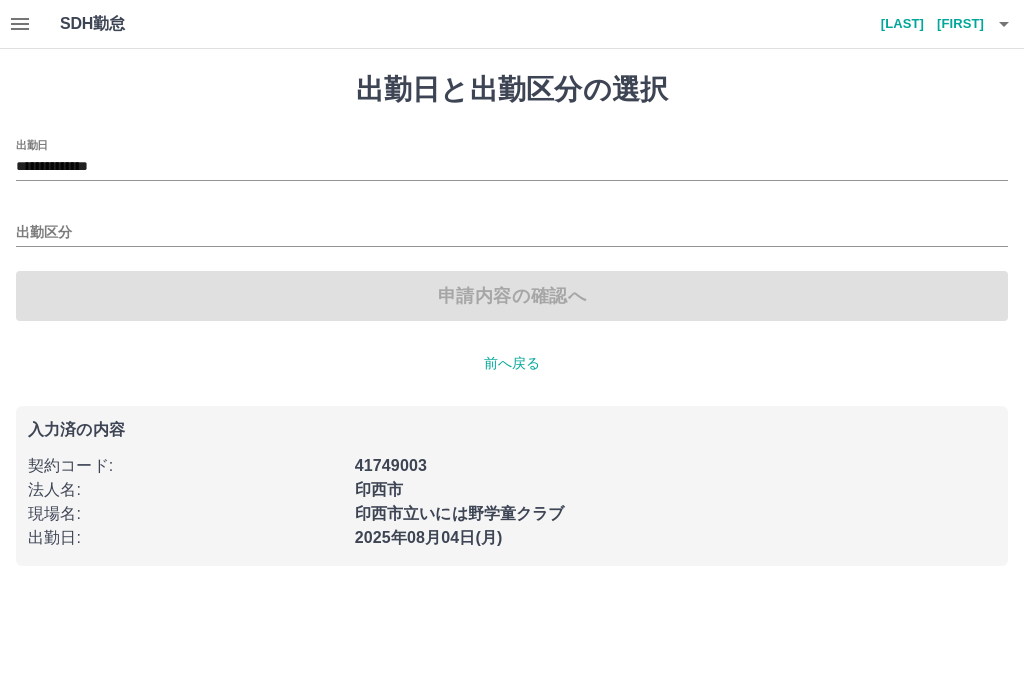 click on "**********" at bounding box center [512, 167] 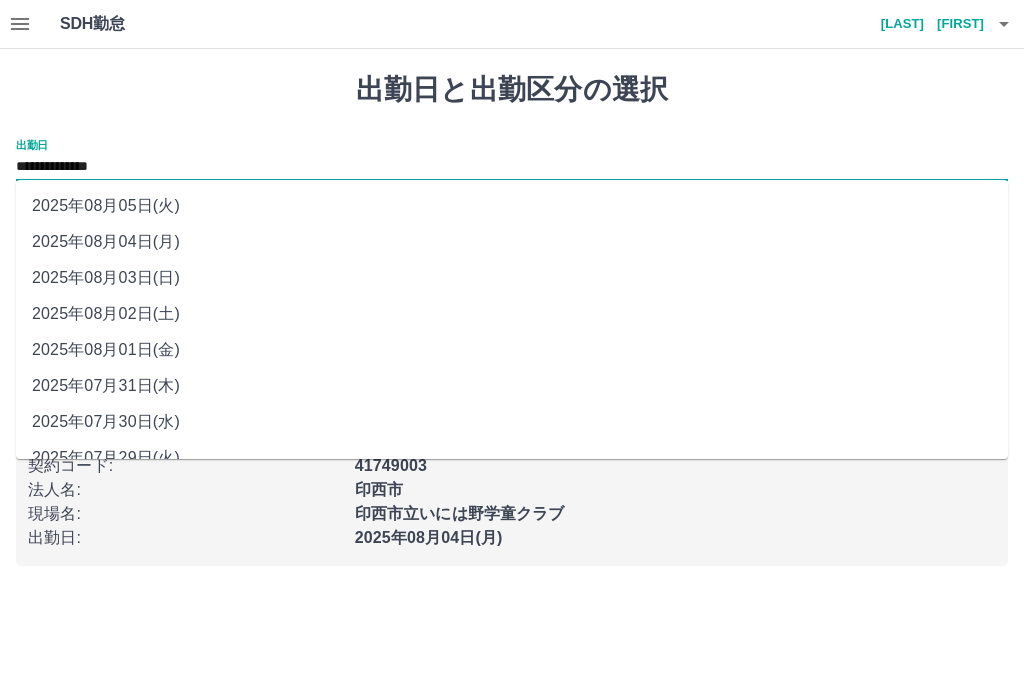 click on "2025年08月02日(土)" at bounding box center (512, 314) 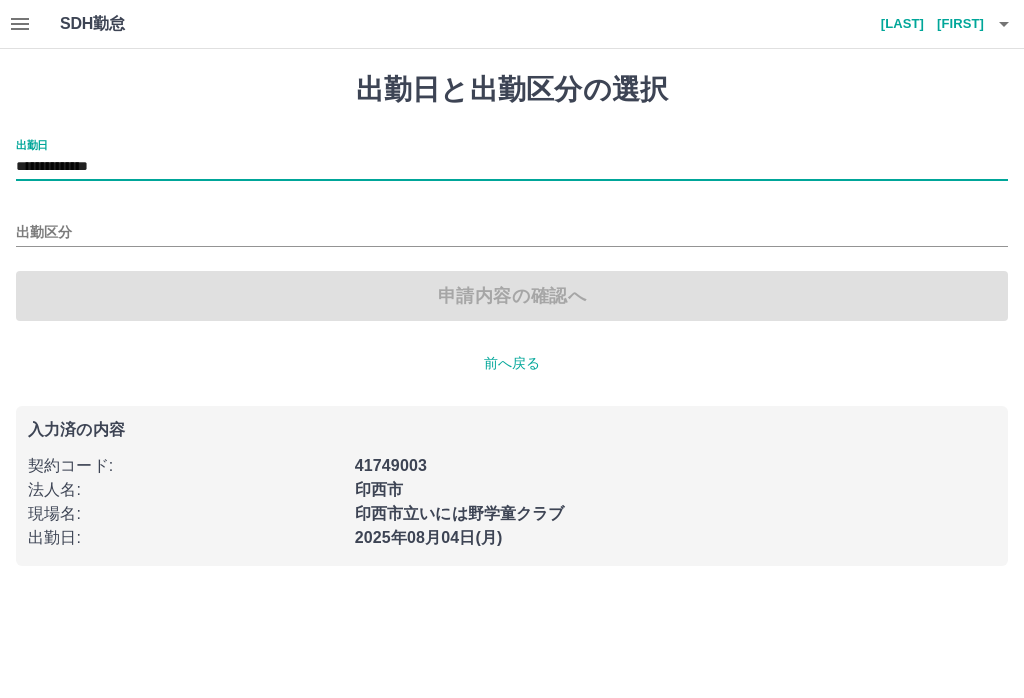 click on "出勤区分" at bounding box center [512, 233] 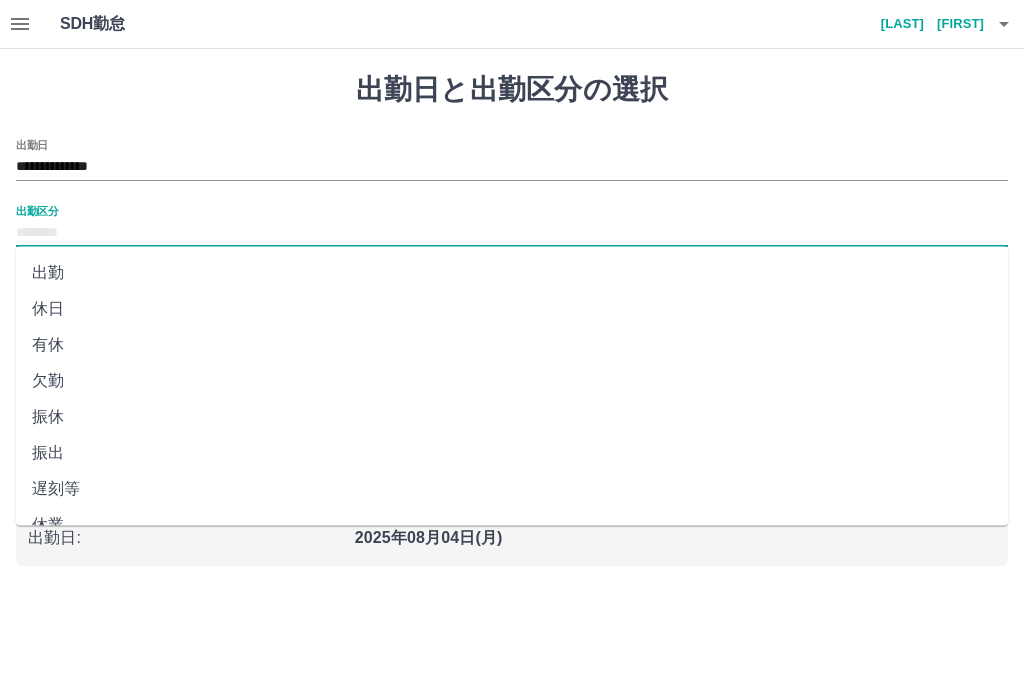click on "休日" at bounding box center (512, 309) 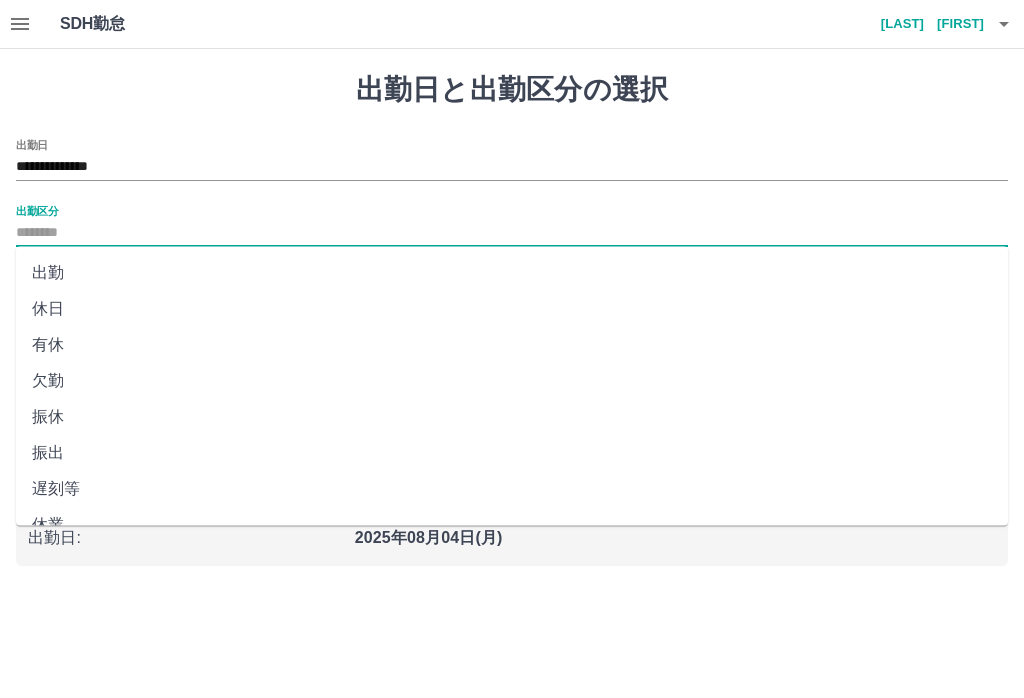 type on "**" 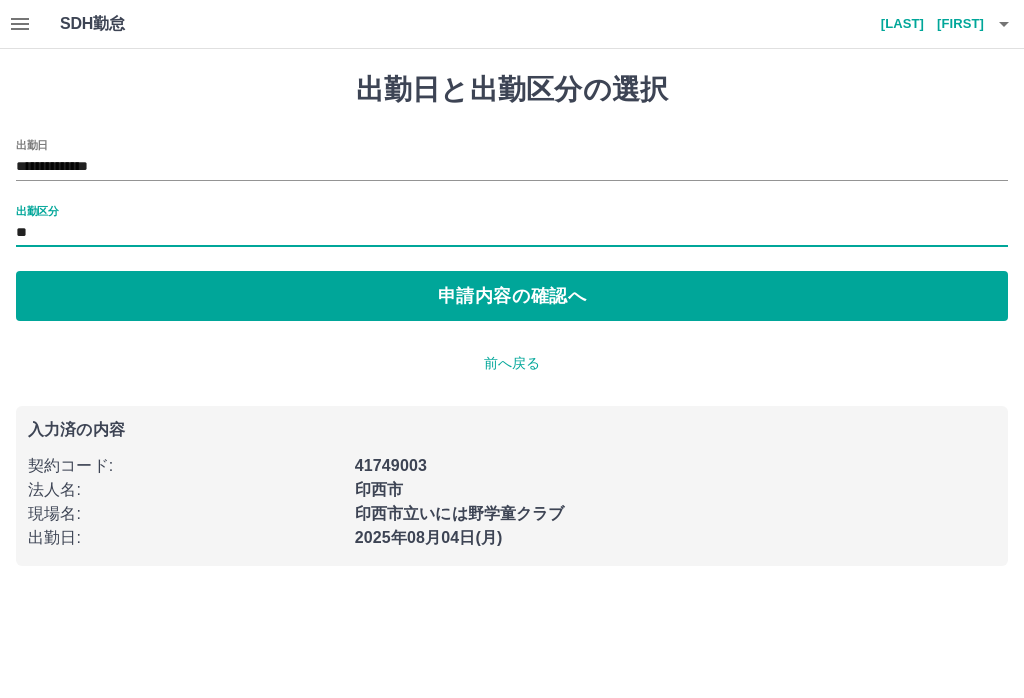 click on "申請内容の確認へ" at bounding box center [512, 296] 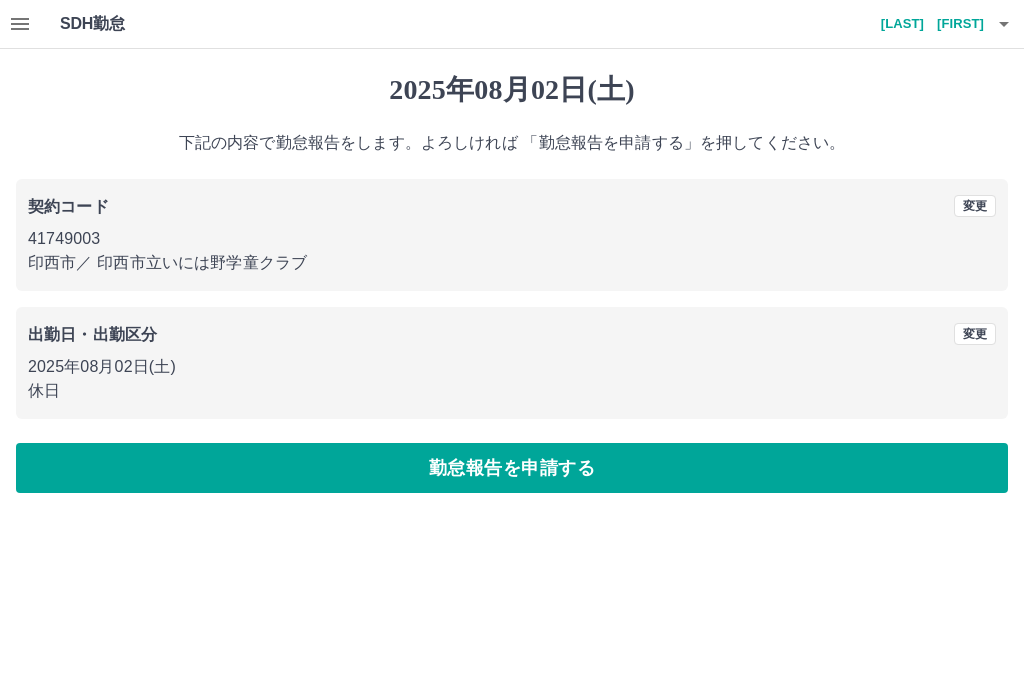 click at bounding box center [20, 24] 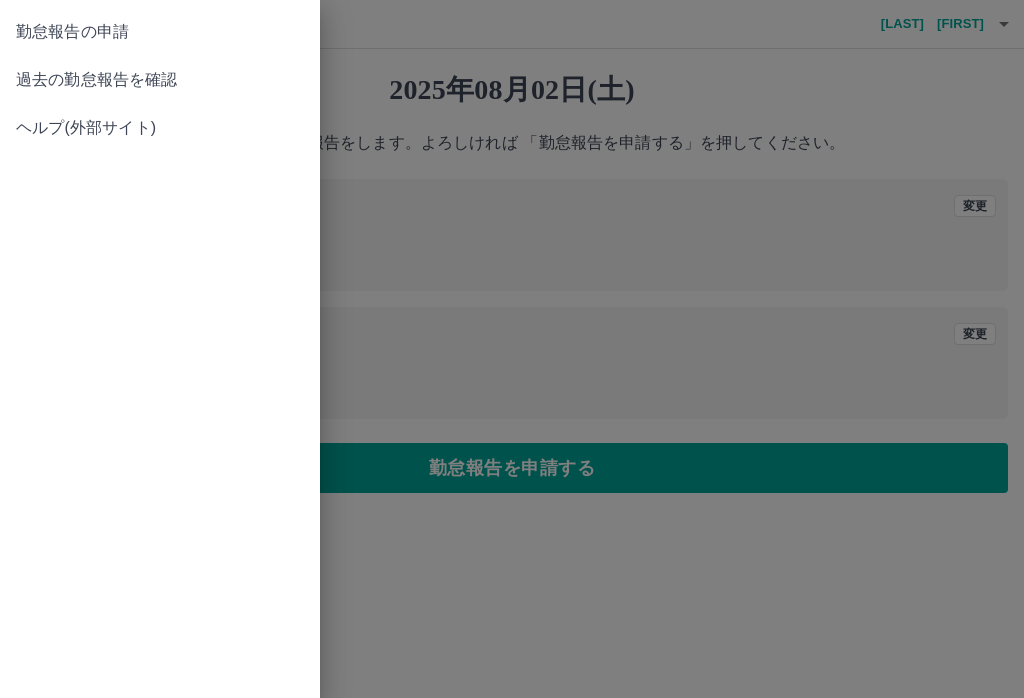 click on "過去の勤怠報告を確認" at bounding box center [160, 80] 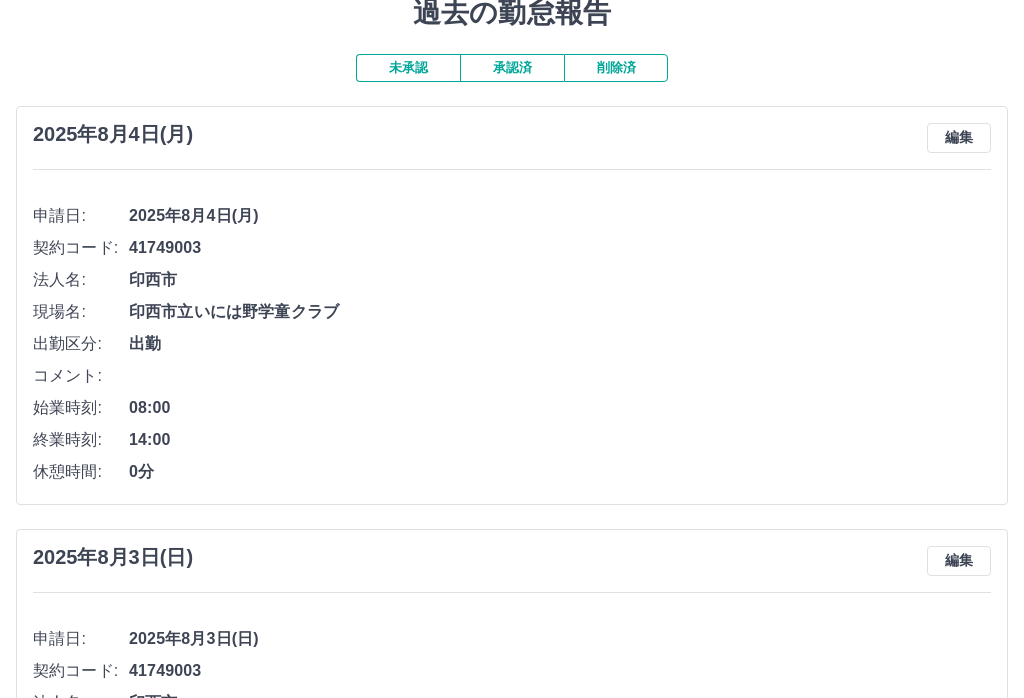 scroll, scrollTop: 0, scrollLeft: 0, axis: both 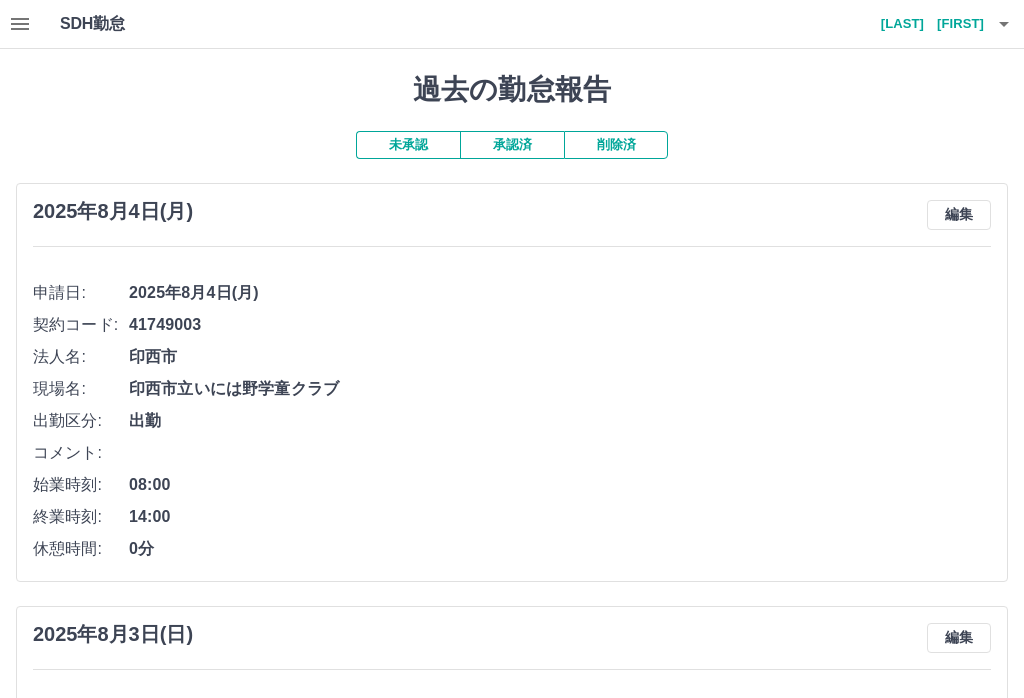 click at bounding box center (20, 24) 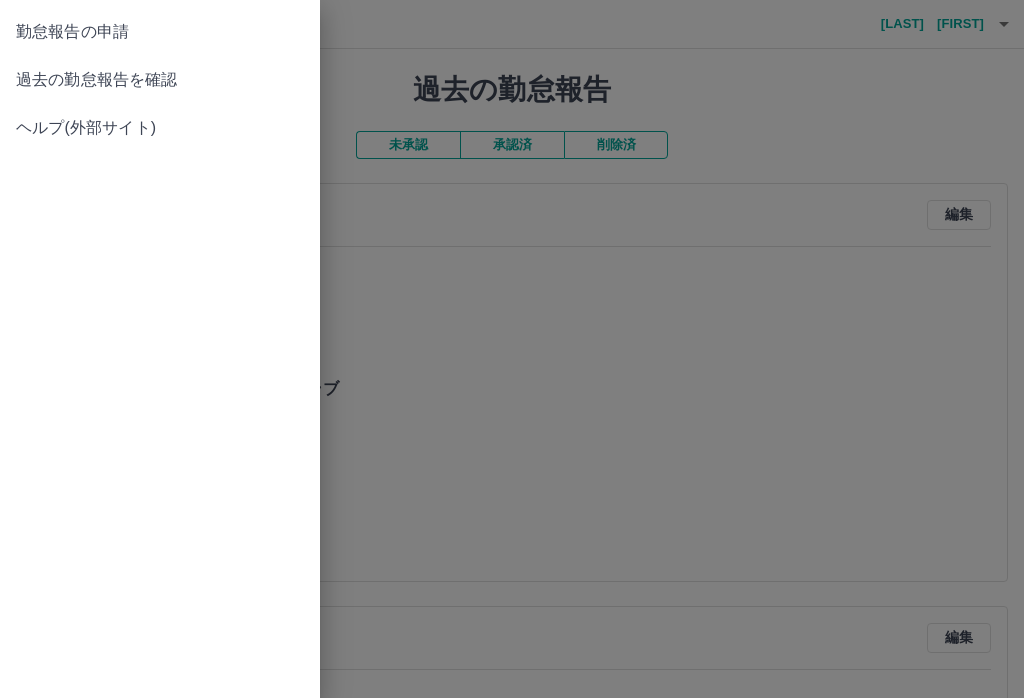 click on "勤怠報告の申請" at bounding box center [160, 32] 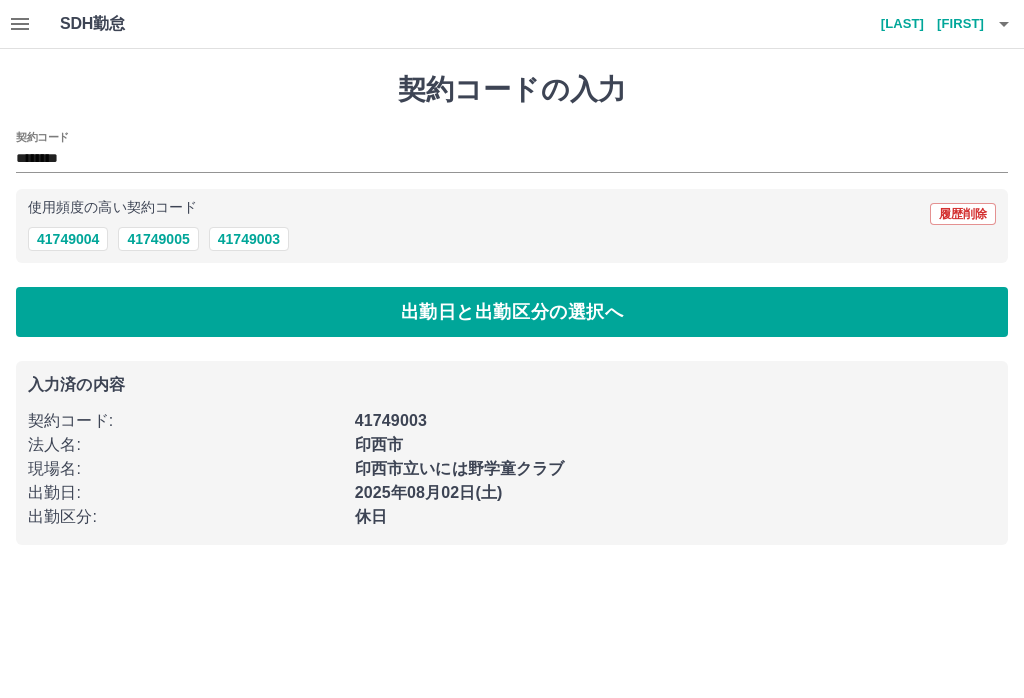 click on "41749003" at bounding box center (249, 239) 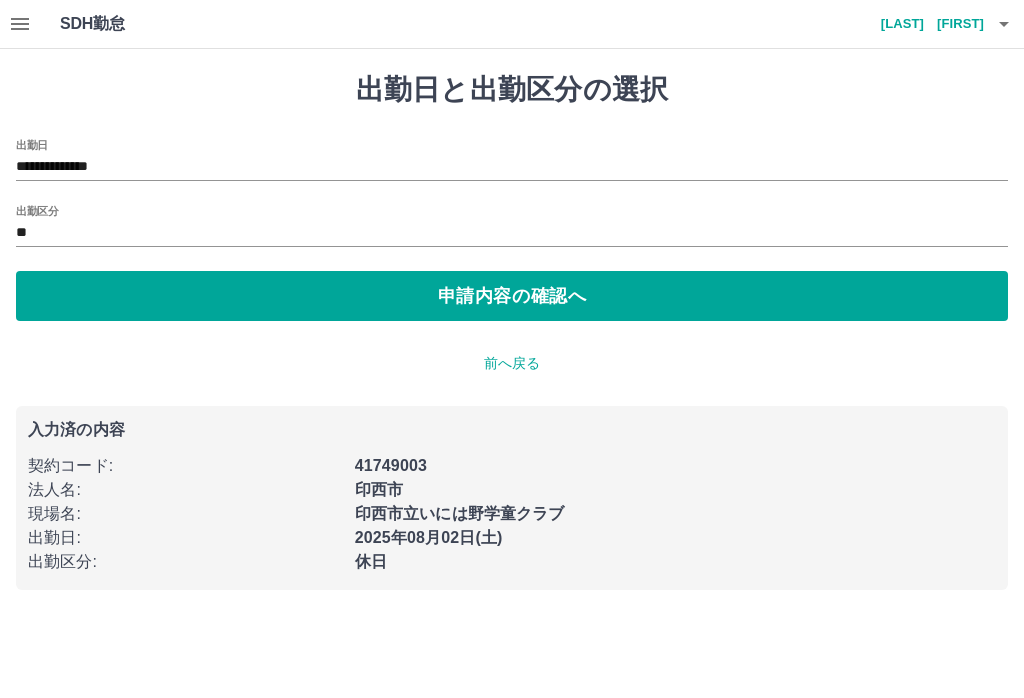 click on "申請内容の確認へ" at bounding box center [512, 296] 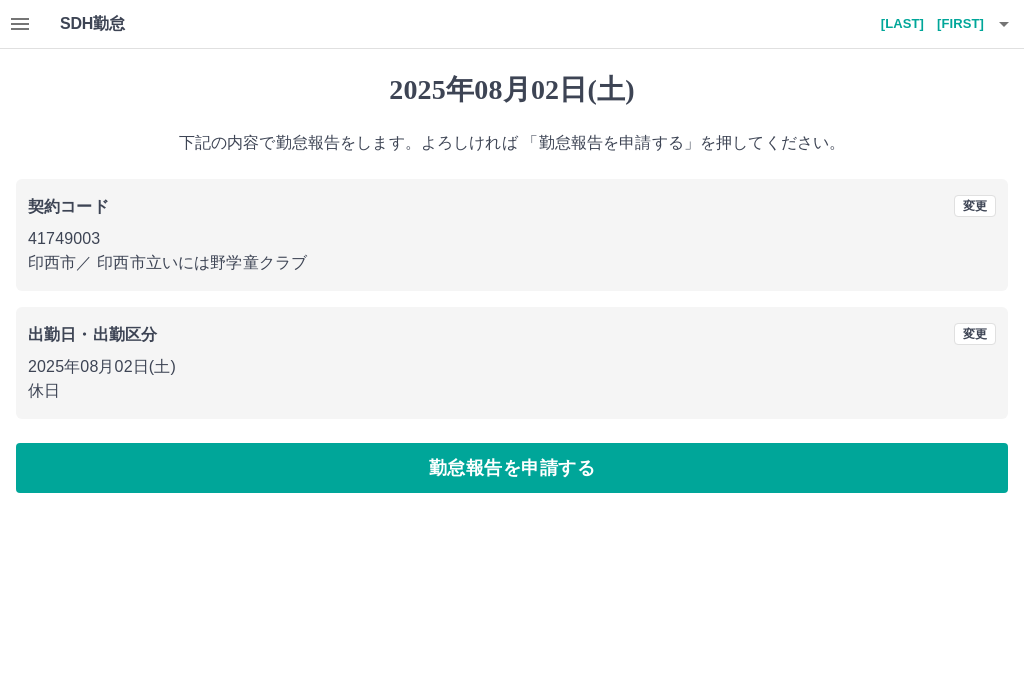 click on "勤怠報告を申請する" at bounding box center [512, 468] 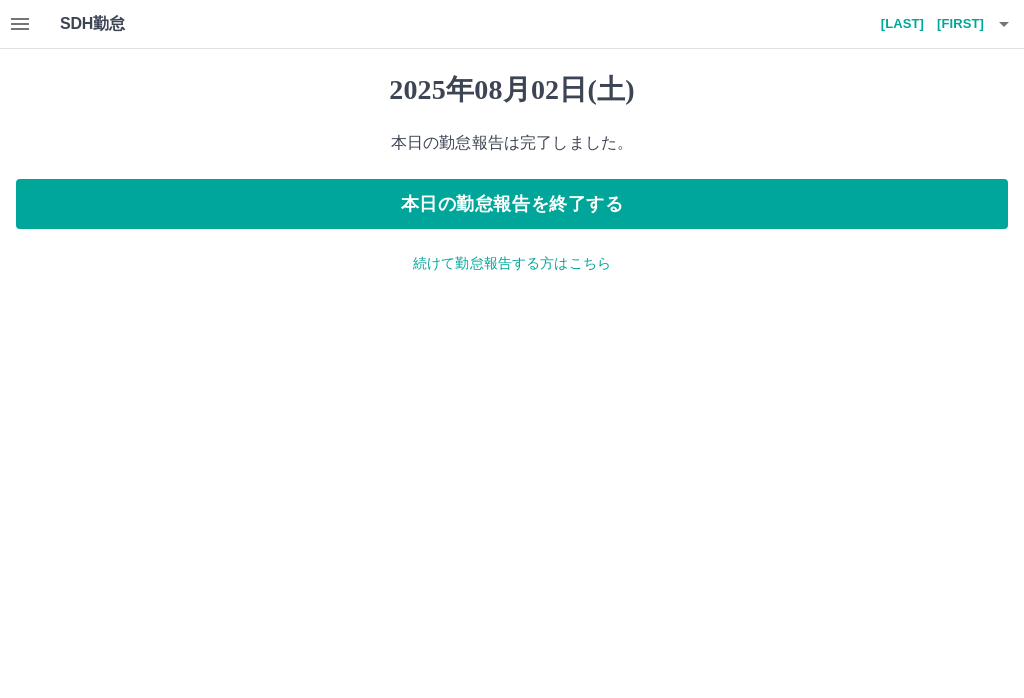 click 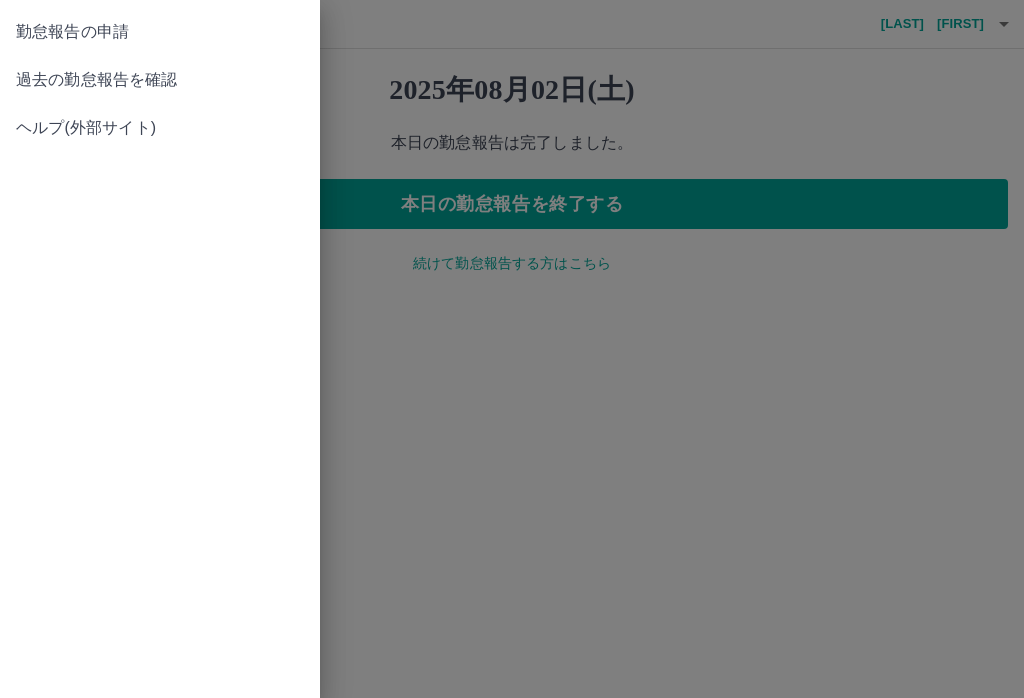 click on "勤怠報告の申請" at bounding box center [160, 32] 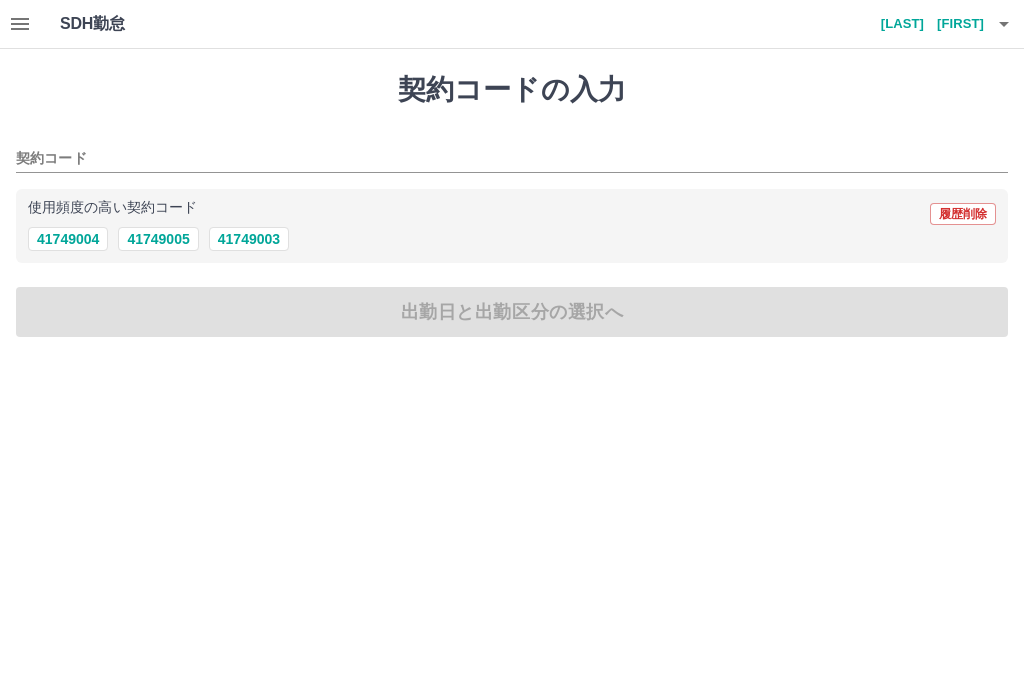 click 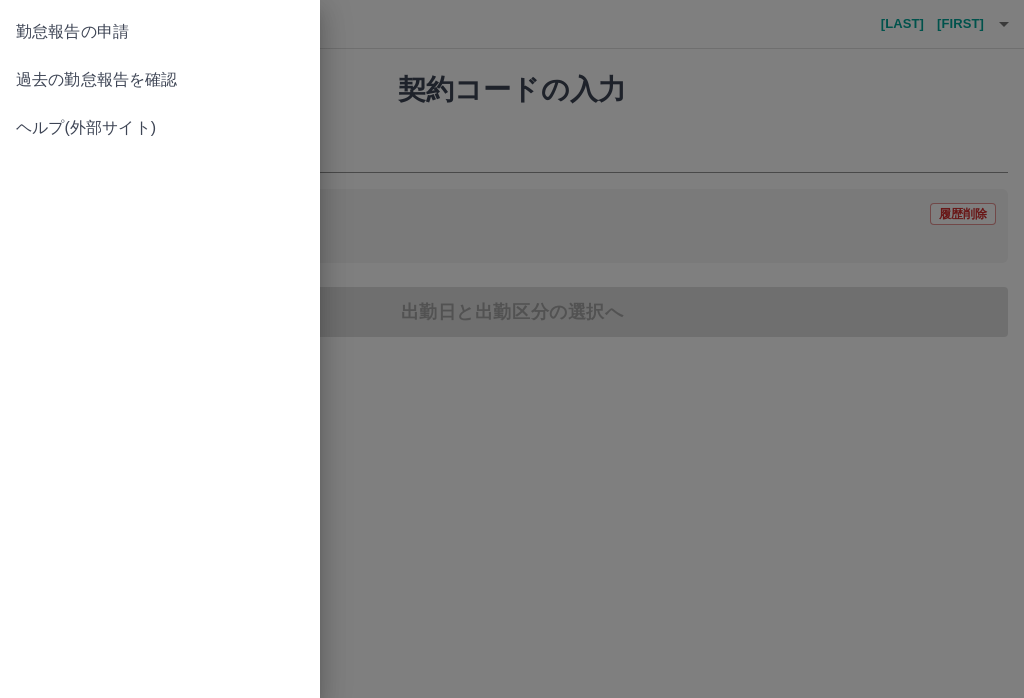 click on "過去の勤怠報告を確認" at bounding box center (160, 80) 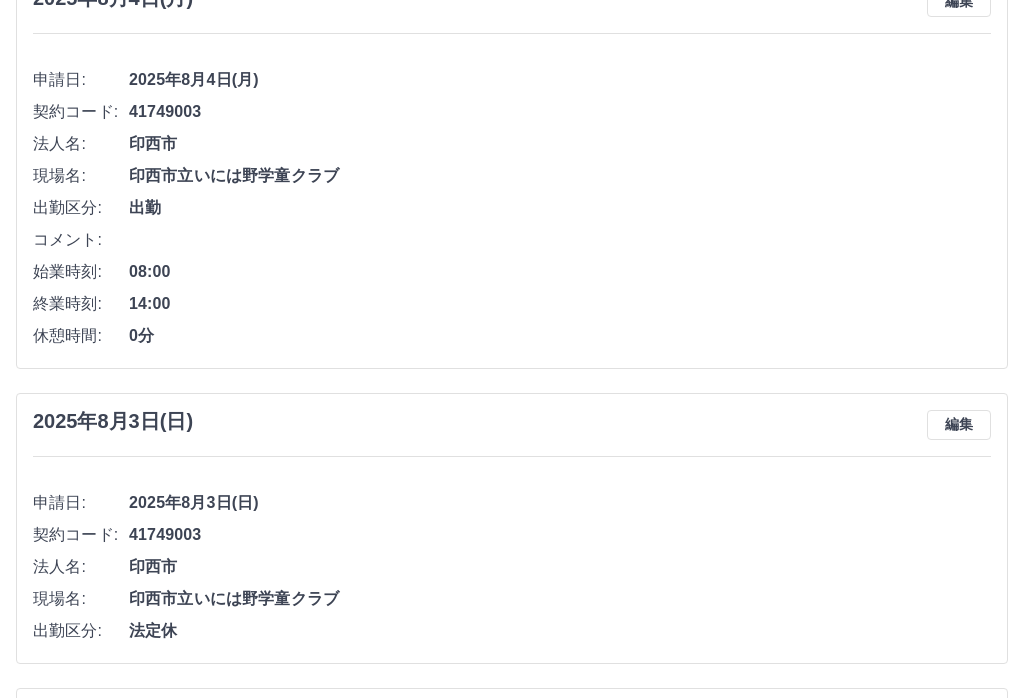 scroll, scrollTop: 0, scrollLeft: 0, axis: both 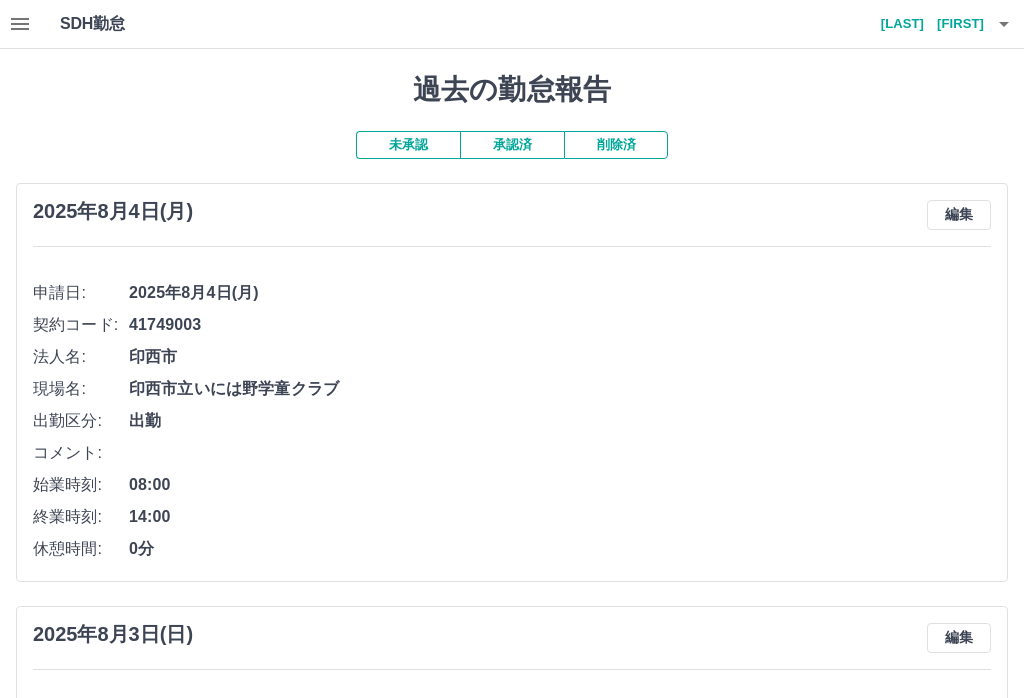 click on "寺島　惠子" at bounding box center [924, 24] 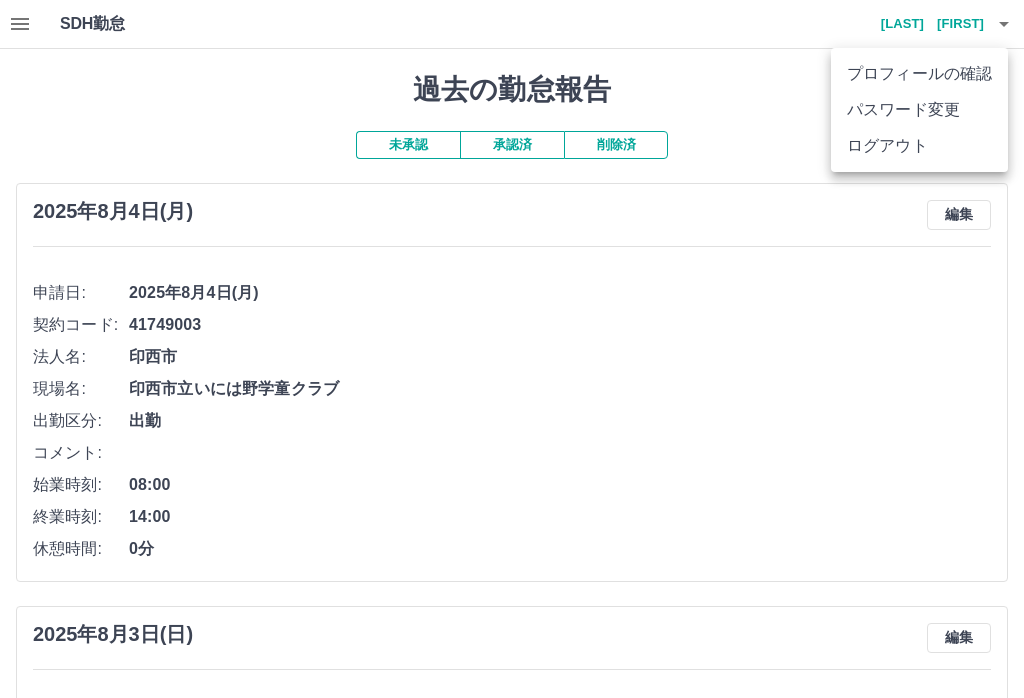 click on "ログアウト" at bounding box center [919, 146] 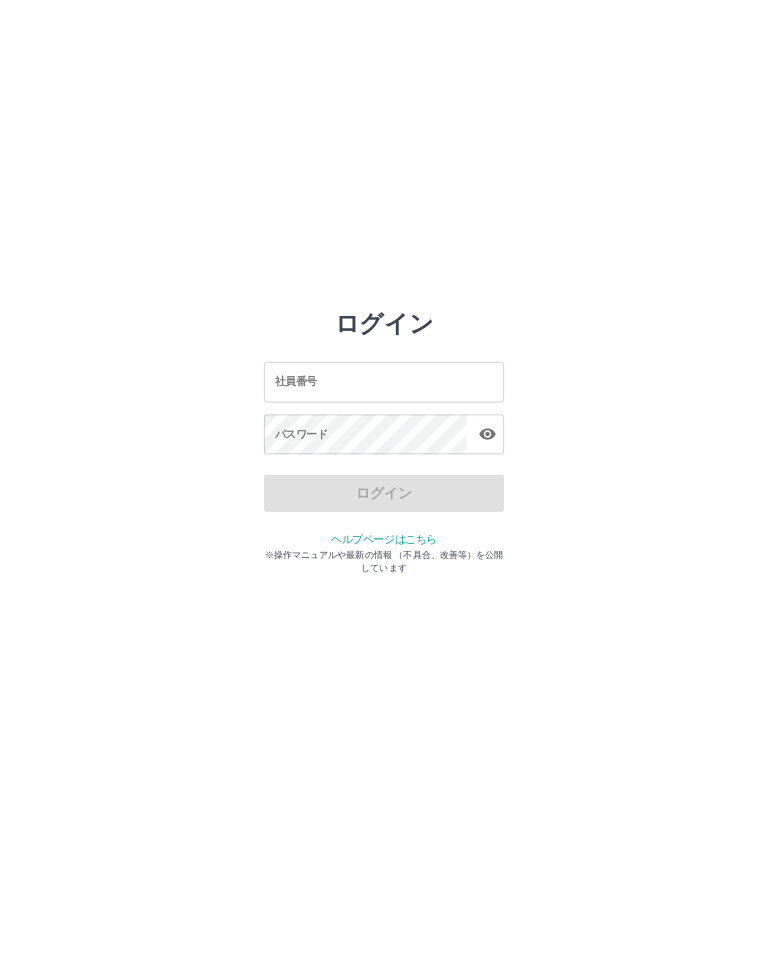 scroll, scrollTop: 0, scrollLeft: 0, axis: both 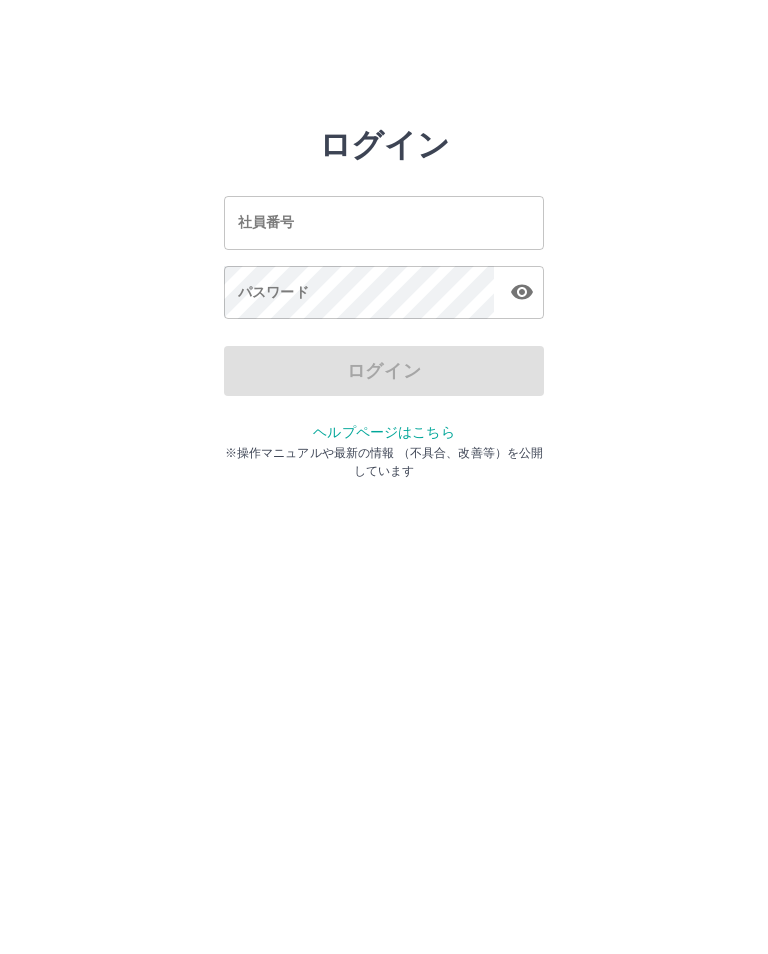 click on "社員番号" at bounding box center [384, 222] 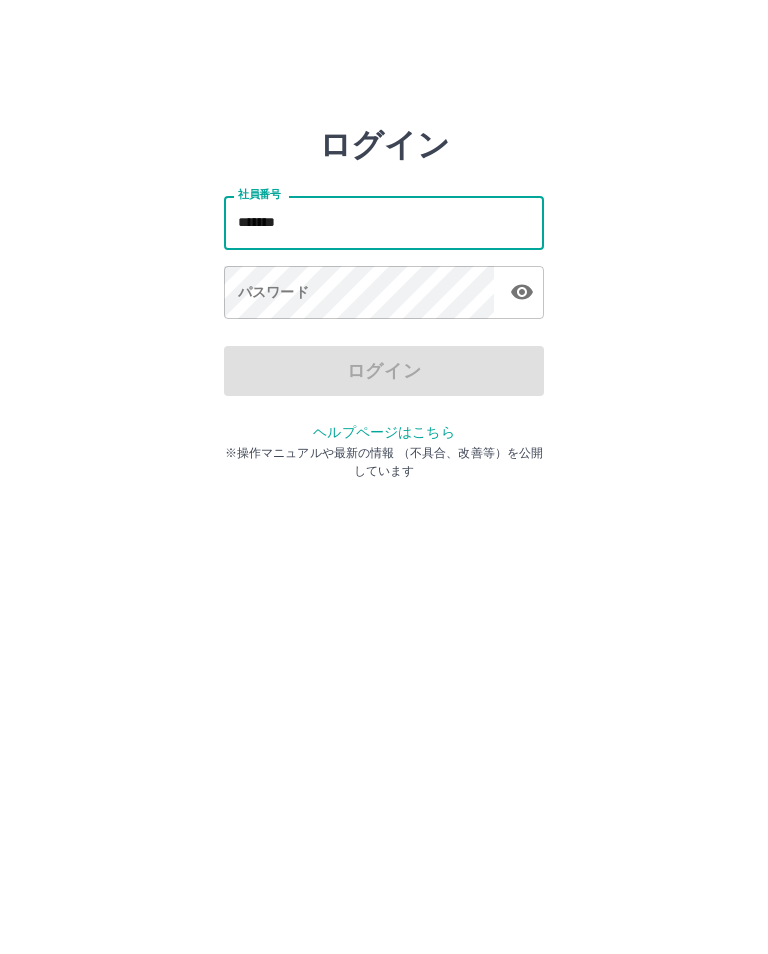 type on "*******" 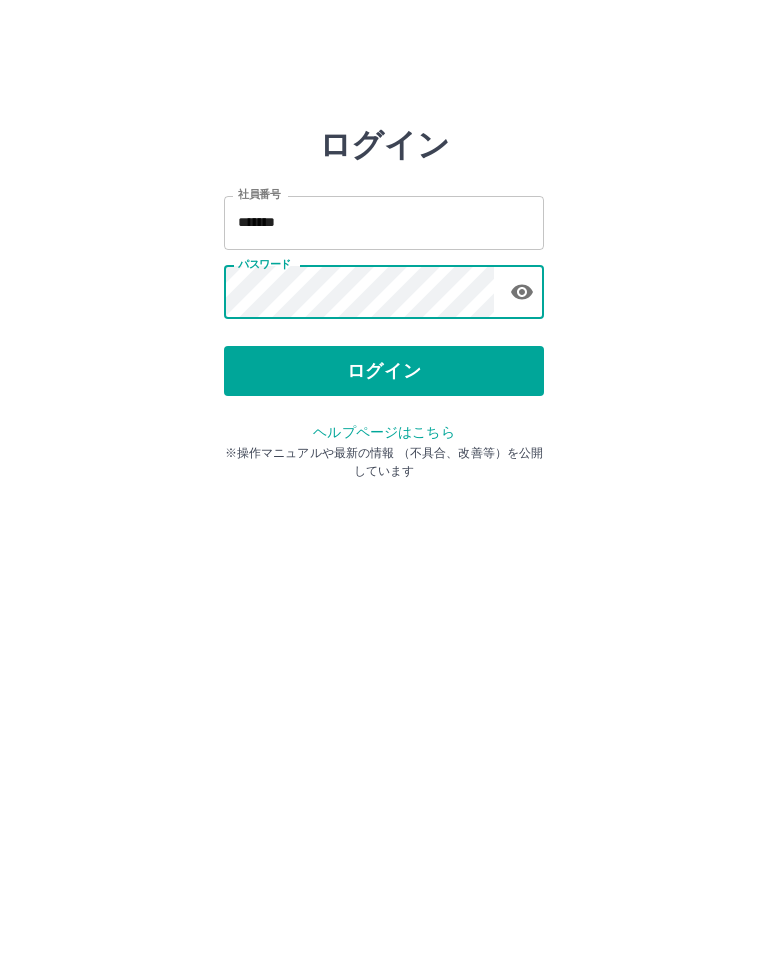 click on "ログイン" at bounding box center [384, 371] 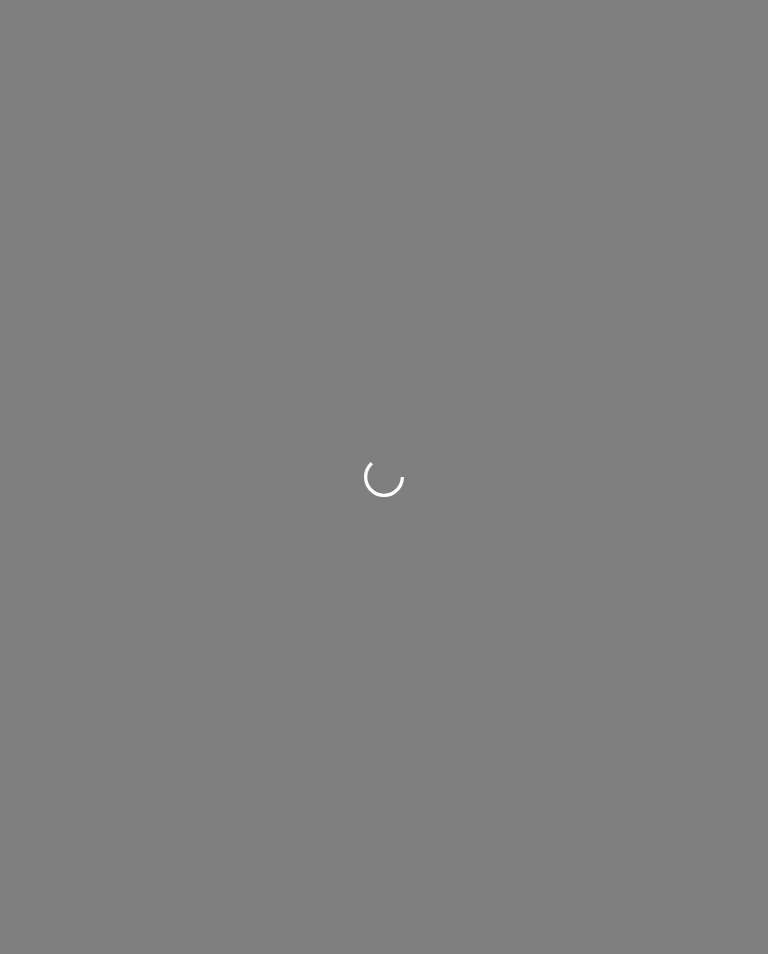scroll, scrollTop: 0, scrollLeft: 0, axis: both 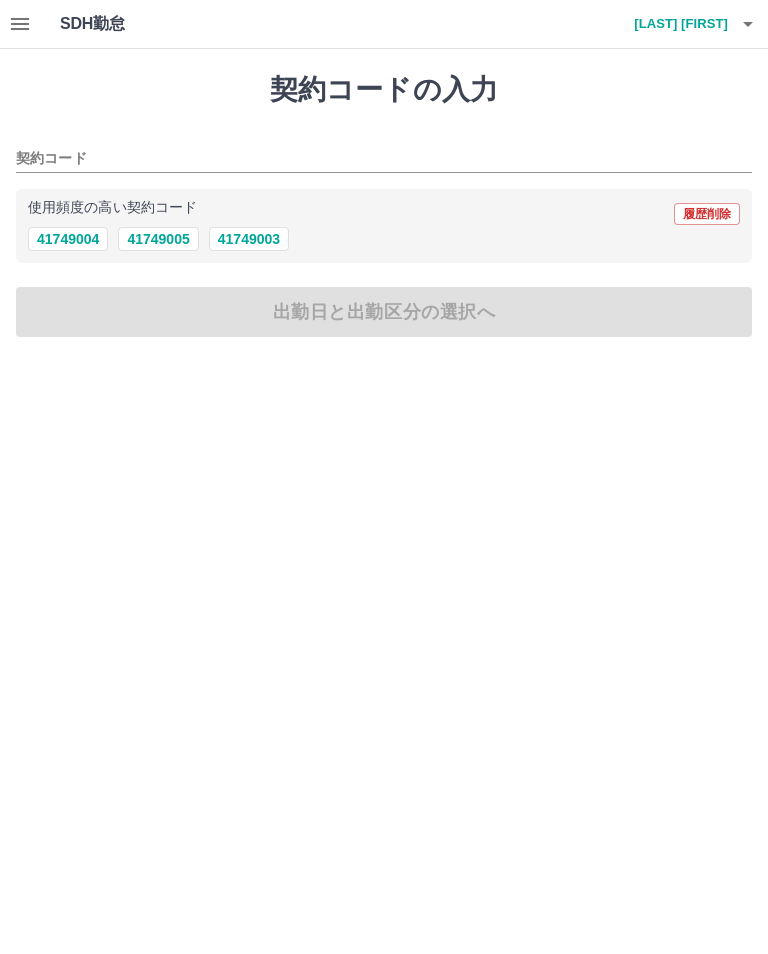 click on "41749003" at bounding box center (249, 239) 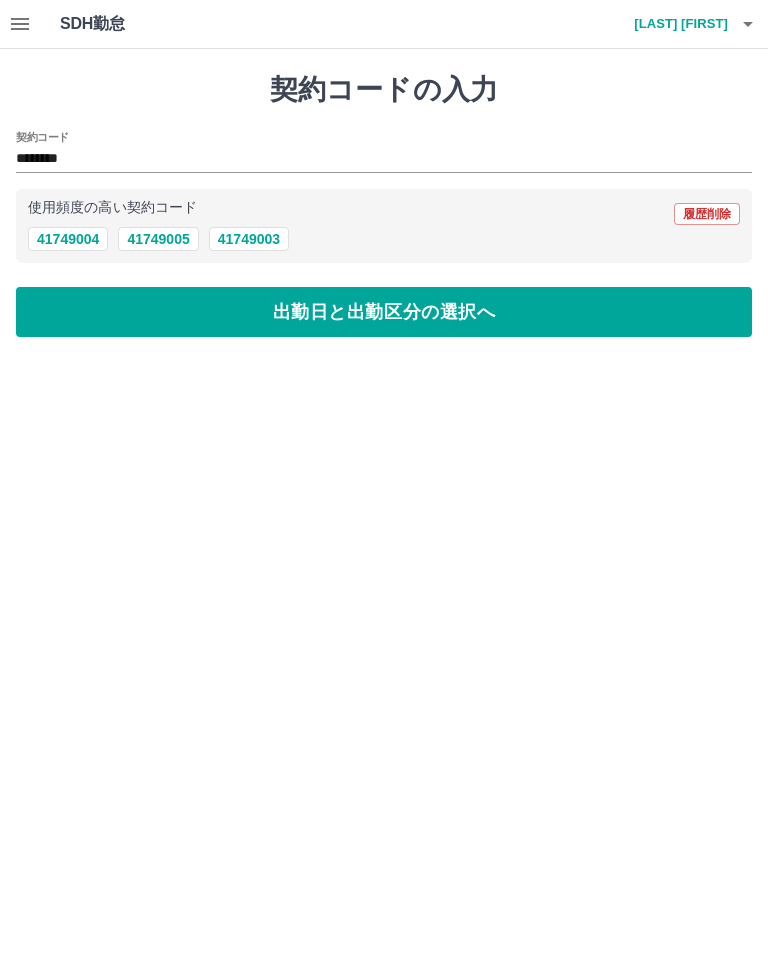 click on "出勤日と出勤区分の選択へ" at bounding box center [384, 312] 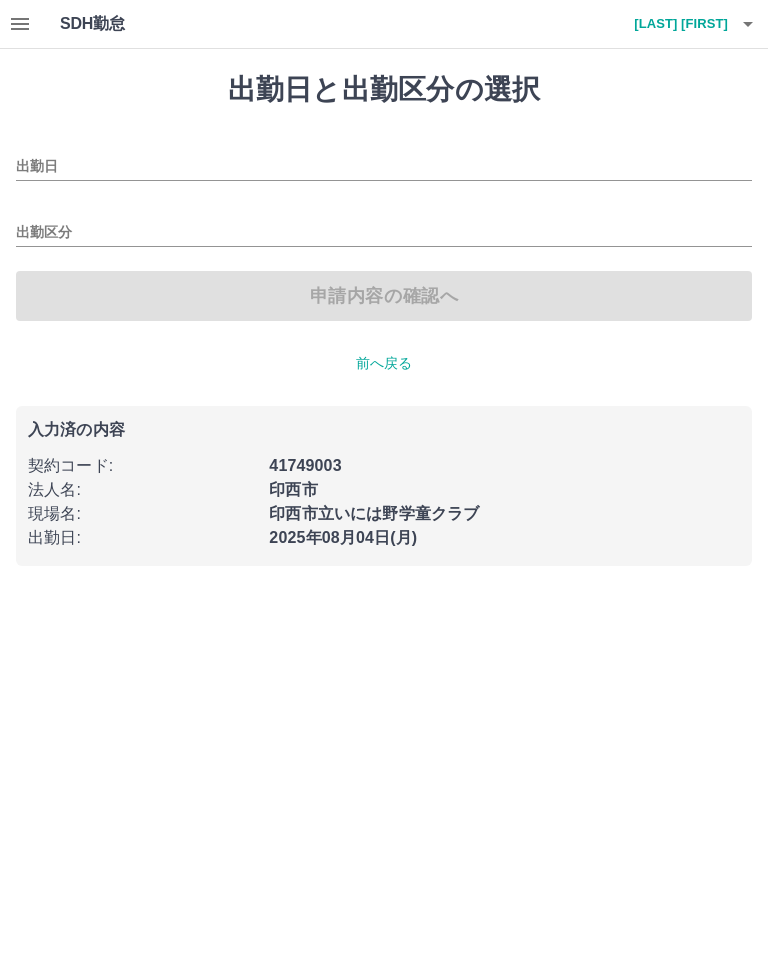 type on "**********" 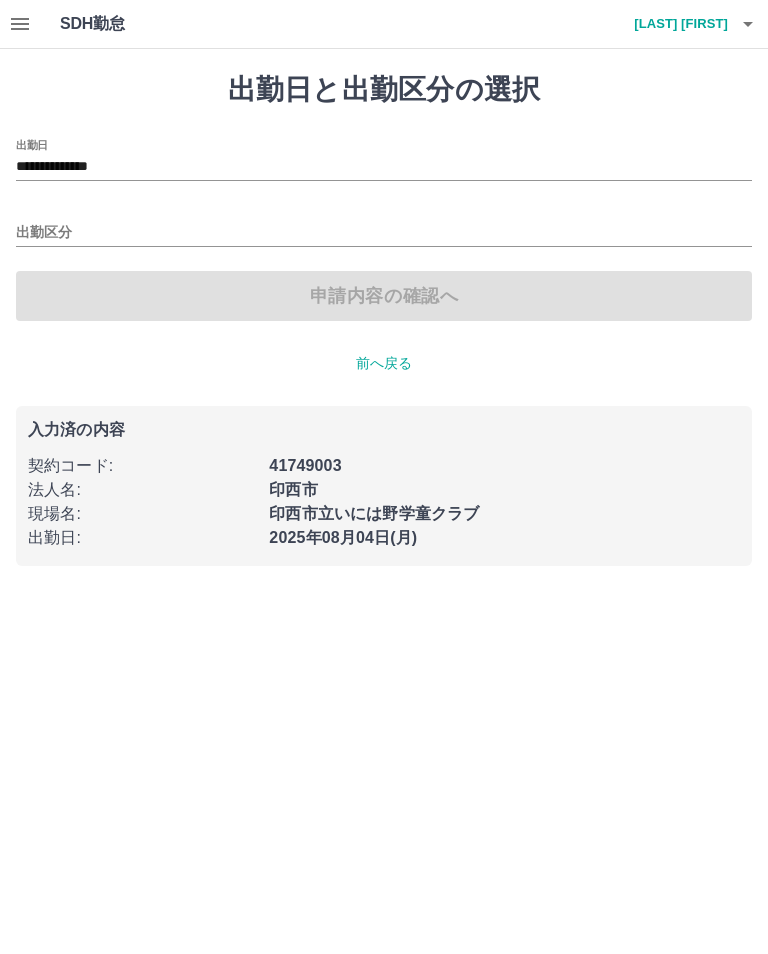 click on "出勤区分" at bounding box center (384, 233) 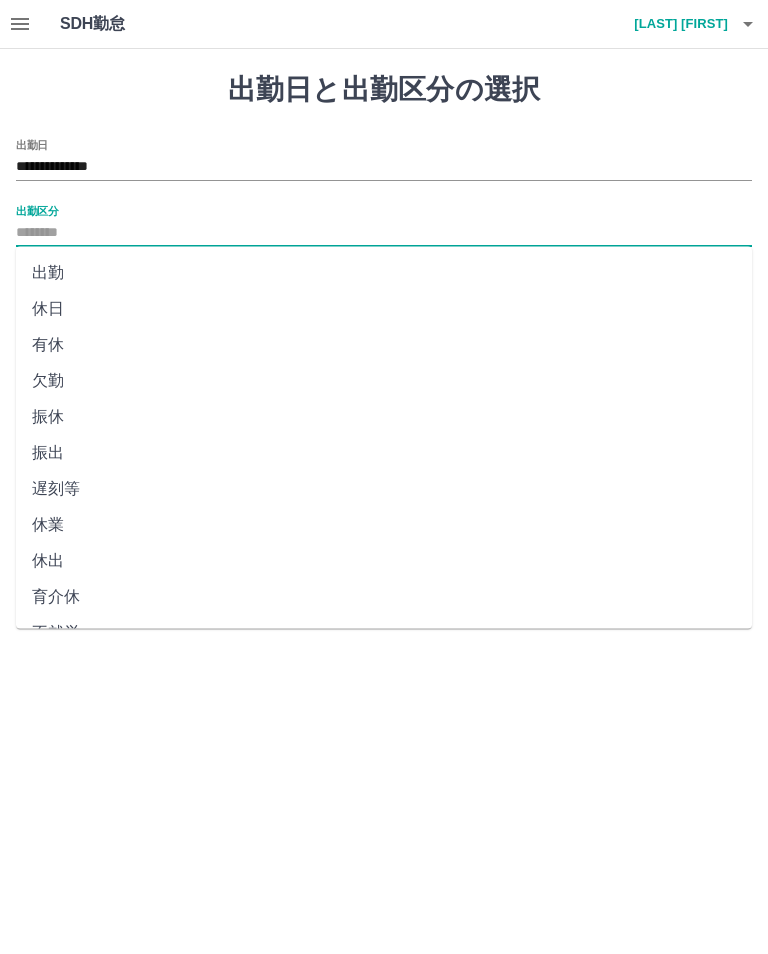 click on "出勤" at bounding box center [384, 273] 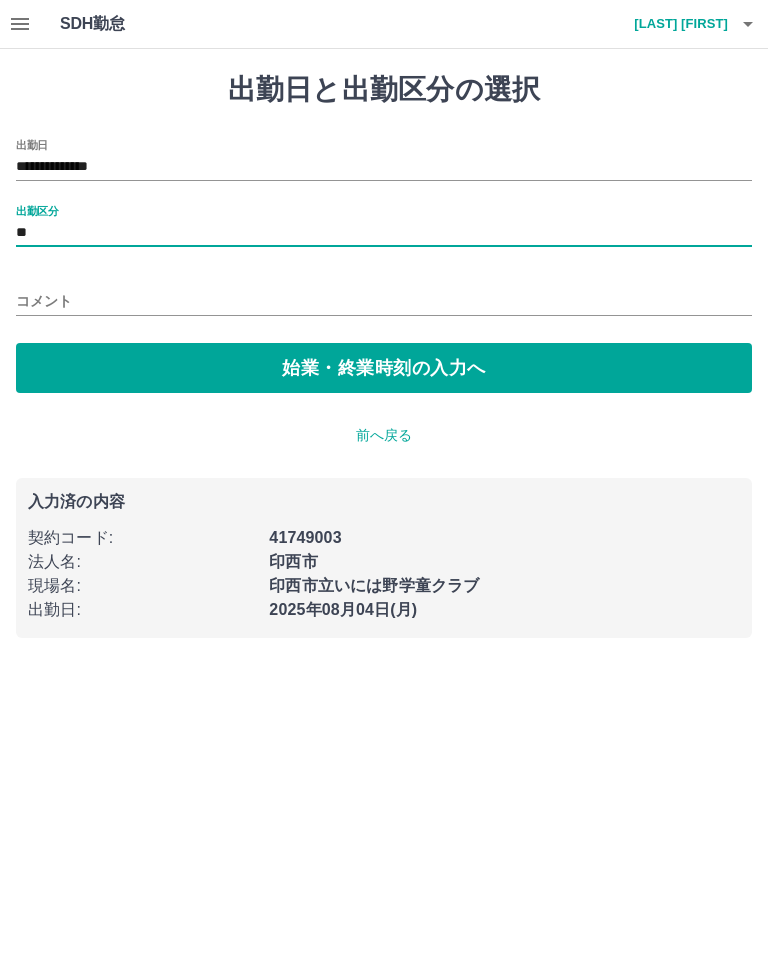 click on "始業・終業時刻の入力へ" at bounding box center (384, 368) 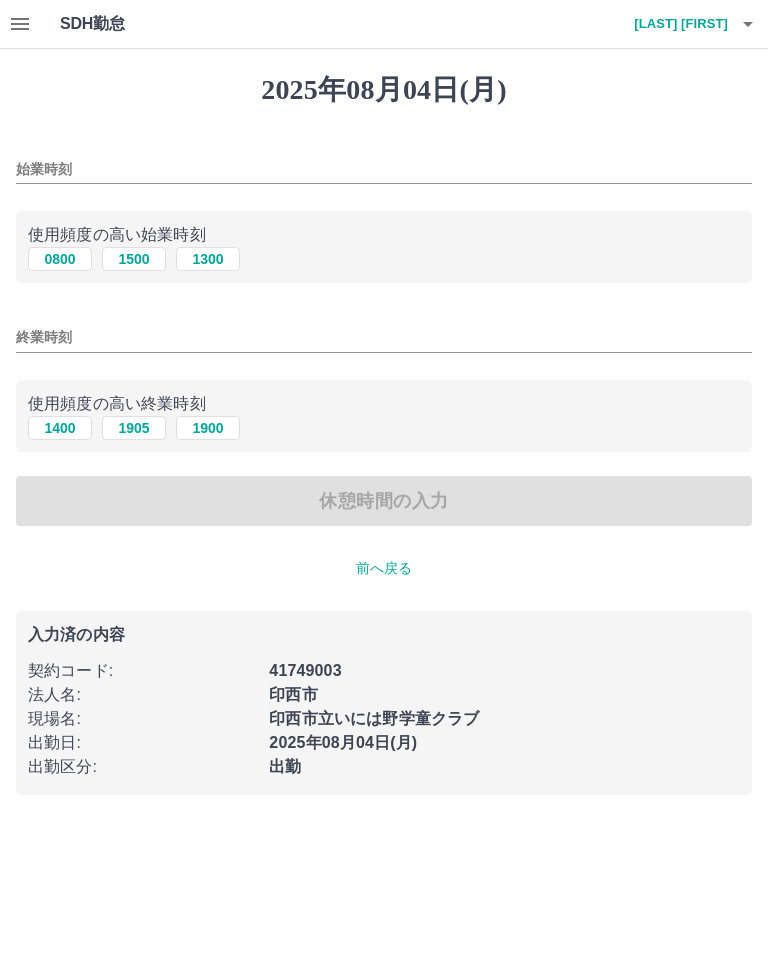 click on "0800" at bounding box center (60, 259) 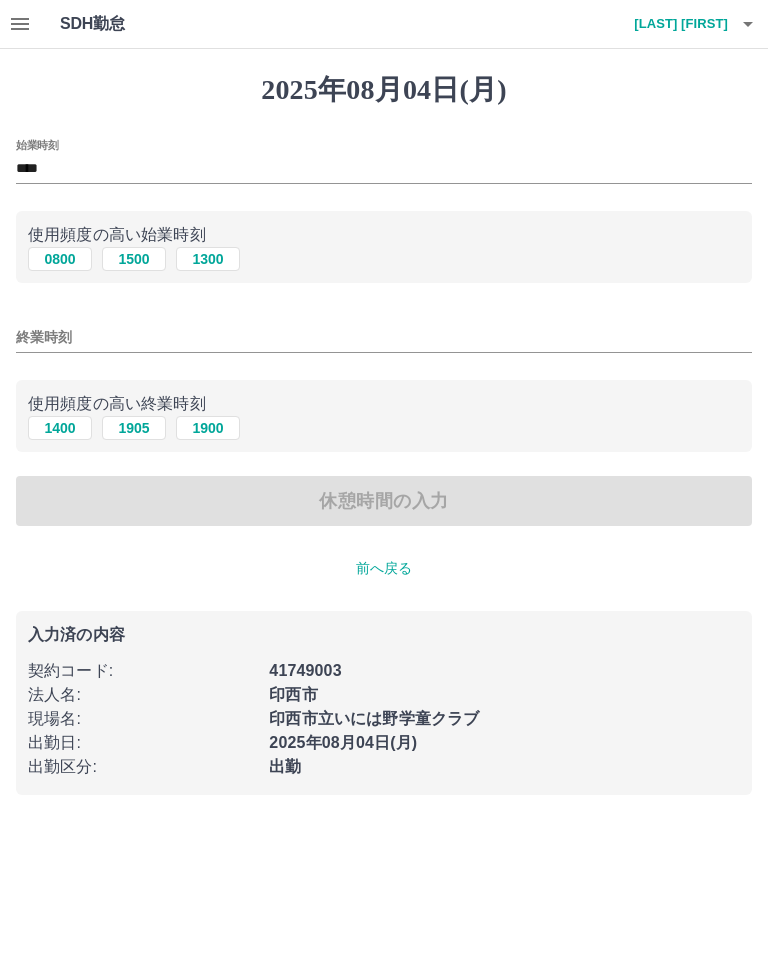click on "1400" at bounding box center [60, 428] 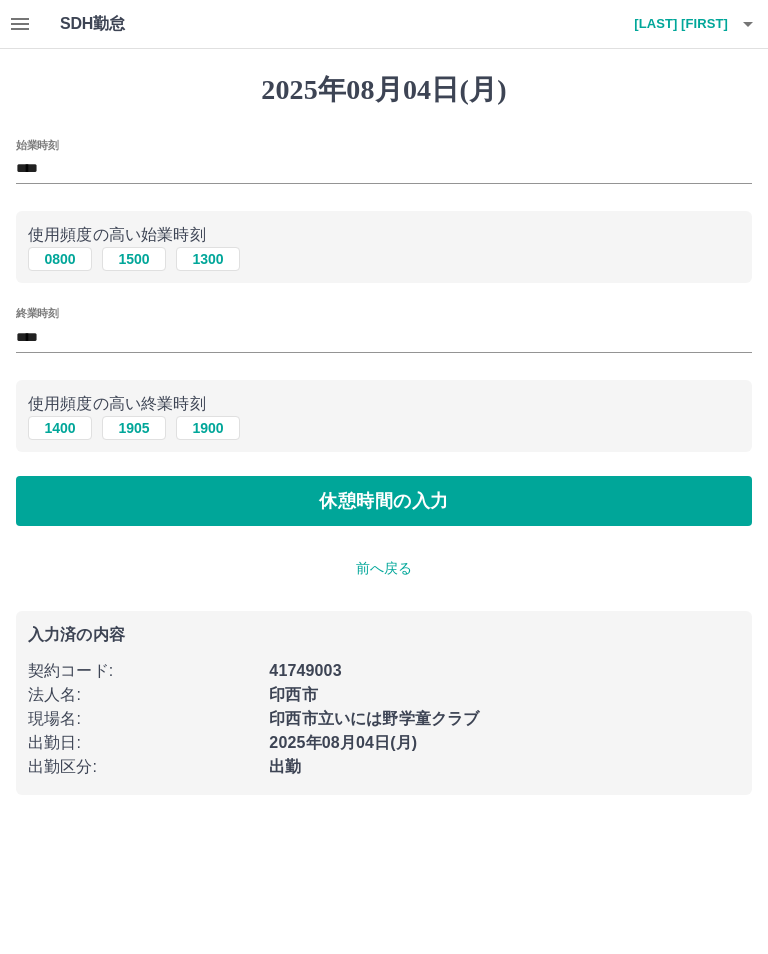 click on "休憩時間の入力" at bounding box center [384, 501] 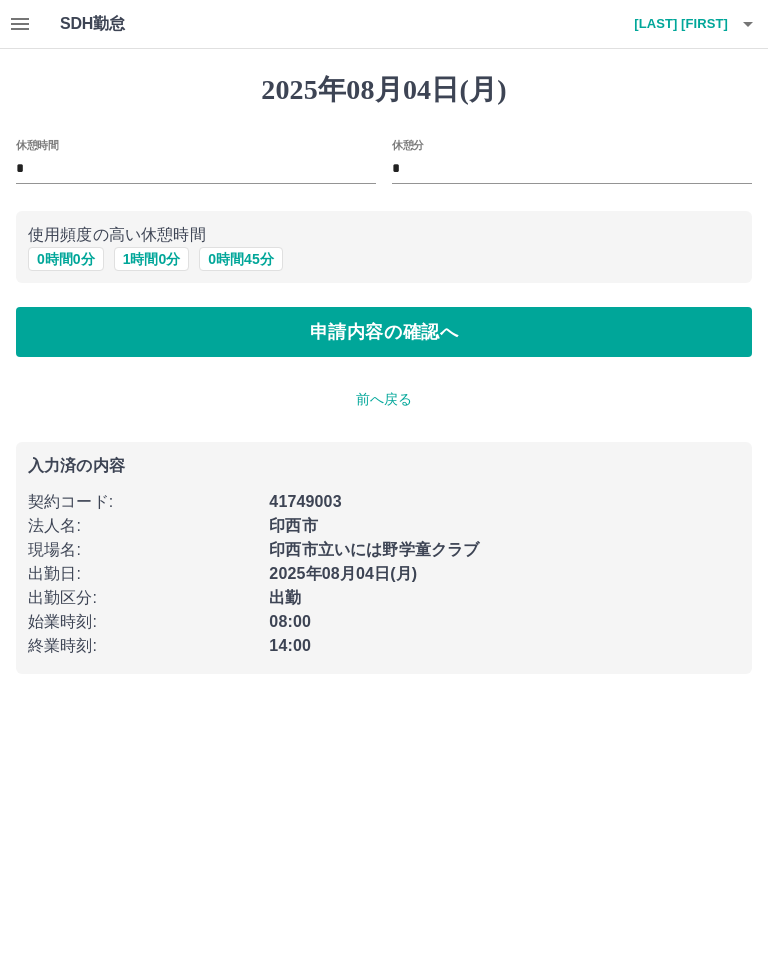 click on "申請内容の確認へ" at bounding box center (384, 332) 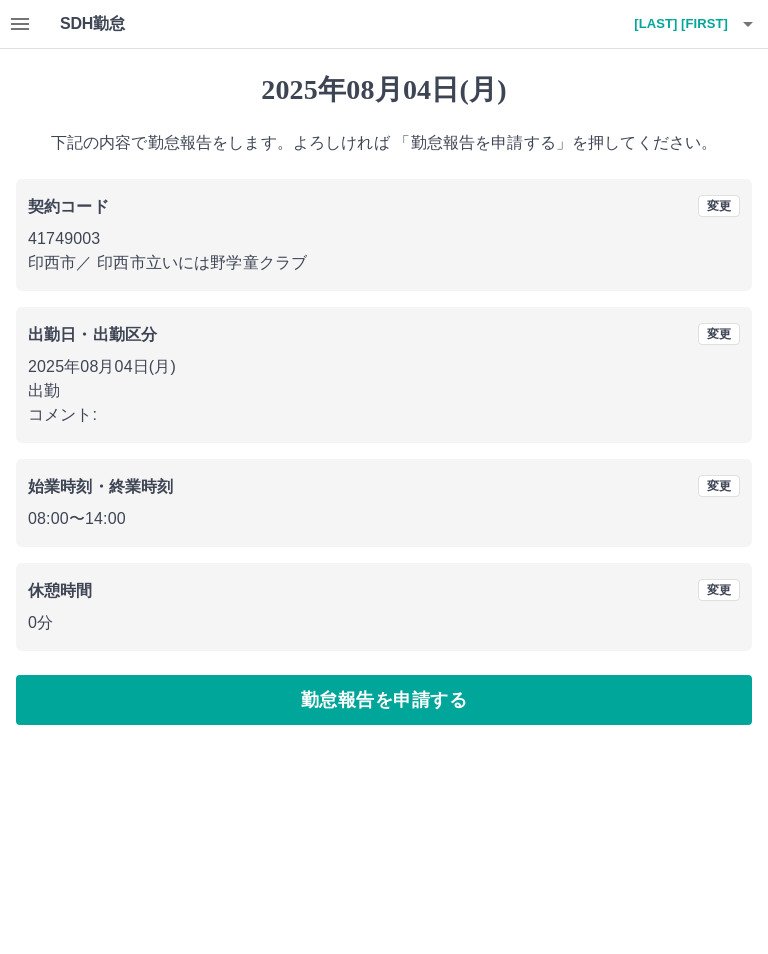 click on "勤怠報告を申請する" at bounding box center (384, 700) 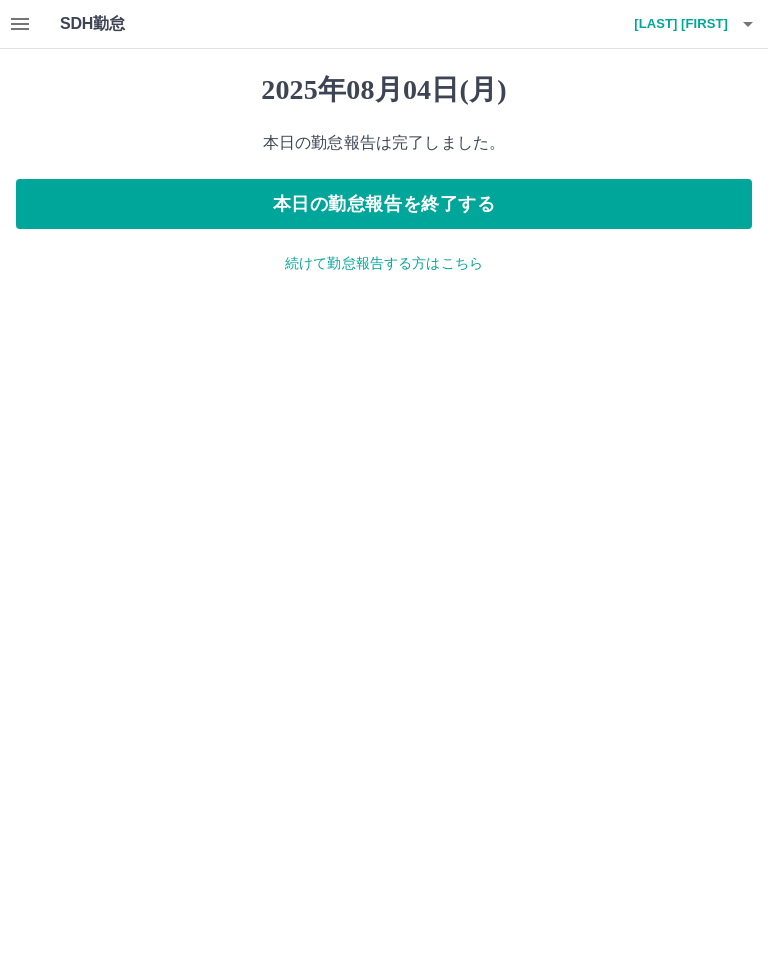 click on "続けて勤怠報告する方はこちら" at bounding box center (384, 263) 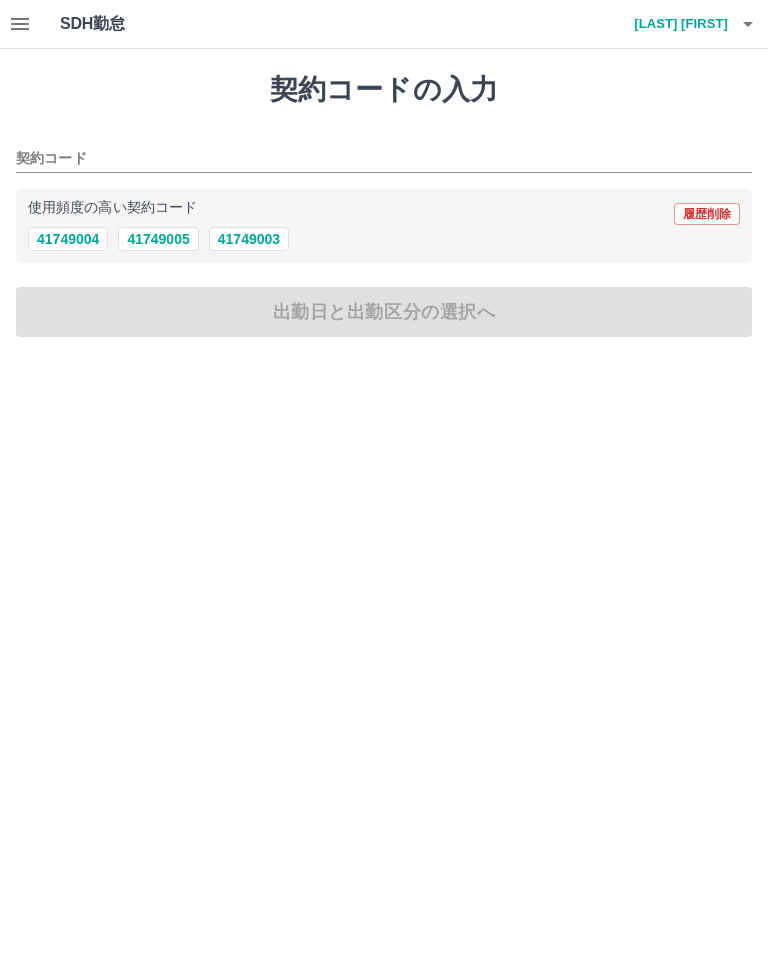 click on "41749003" at bounding box center [249, 239] 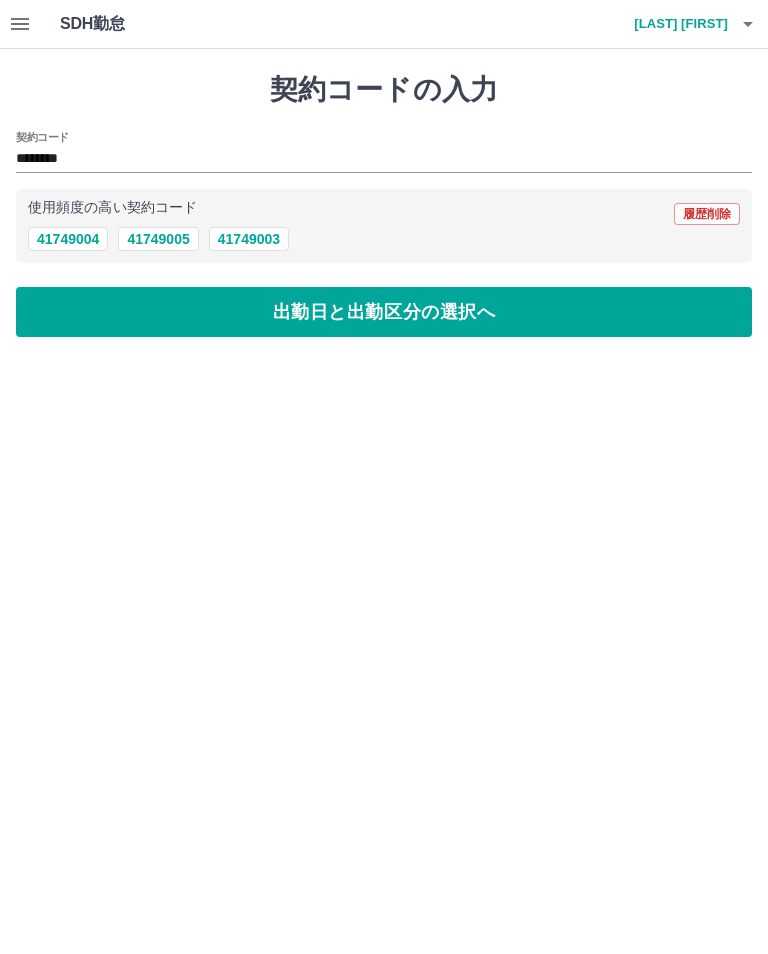 click on "出勤日と出勤区分の選択へ" at bounding box center (384, 312) 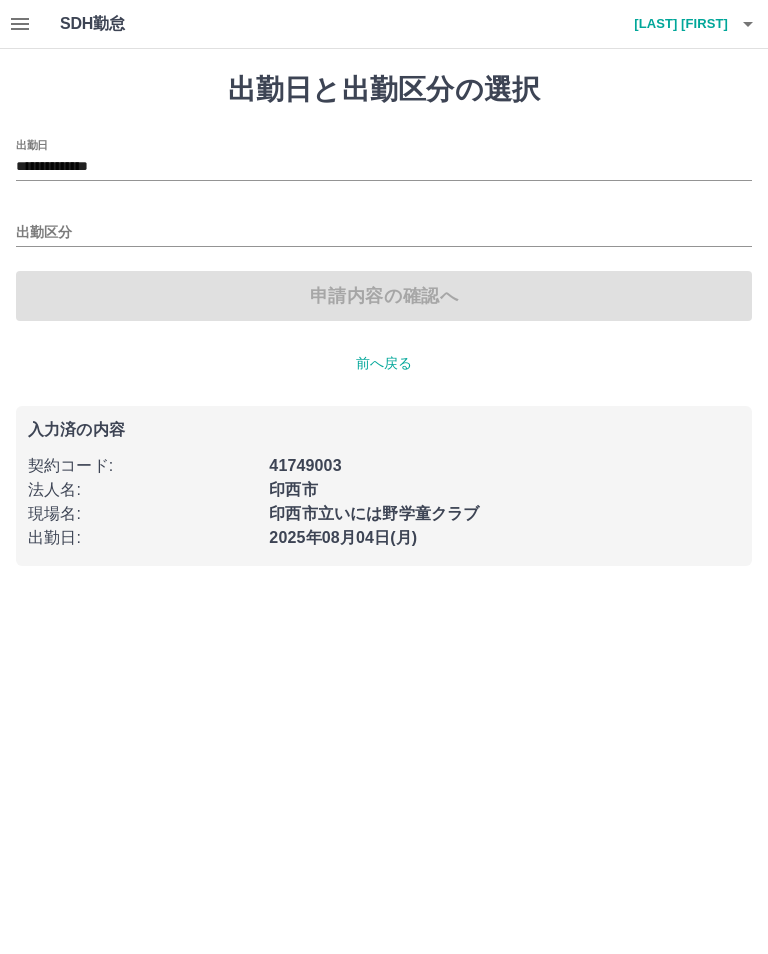 click on "**********" at bounding box center (384, 167) 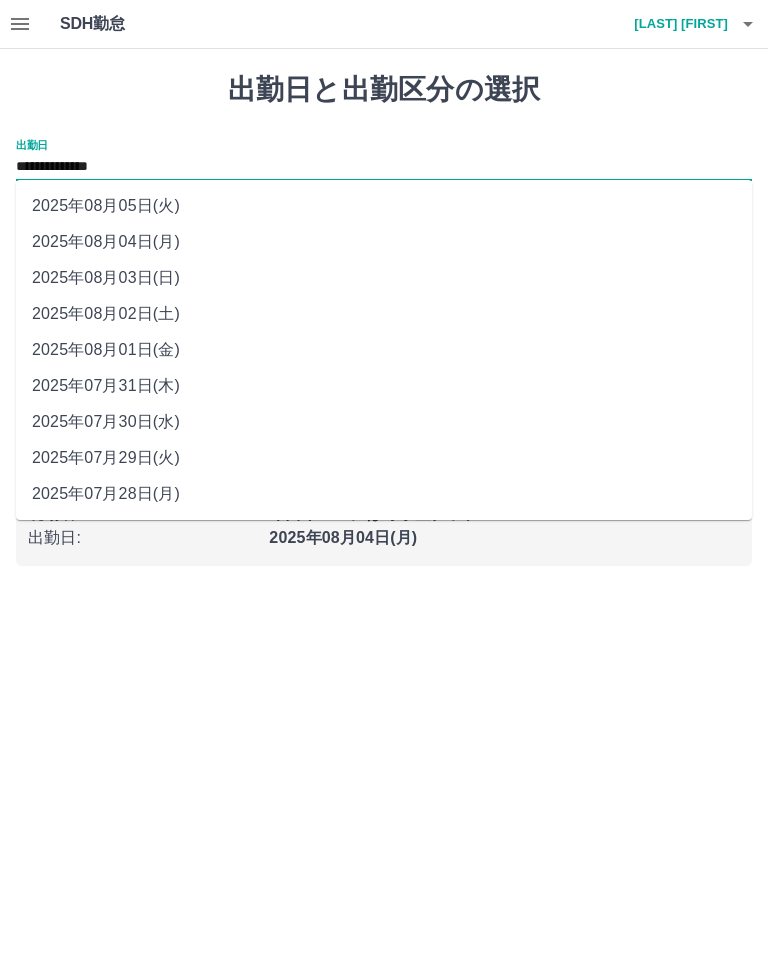 click on "2025年08月03日(日)" at bounding box center [384, 278] 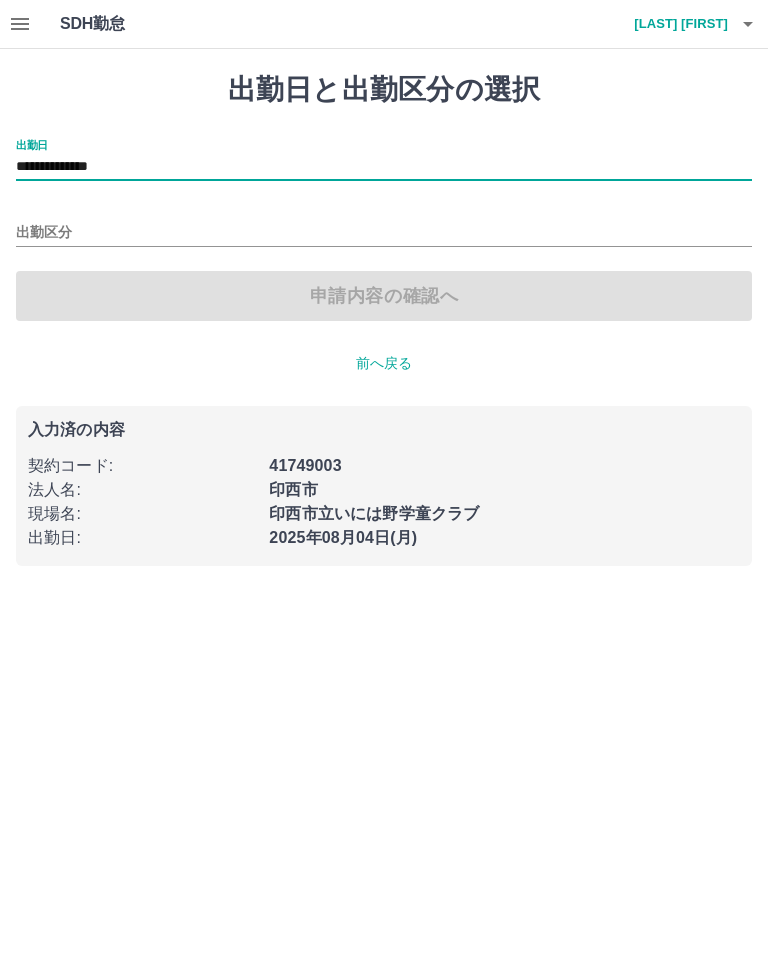 type on "**********" 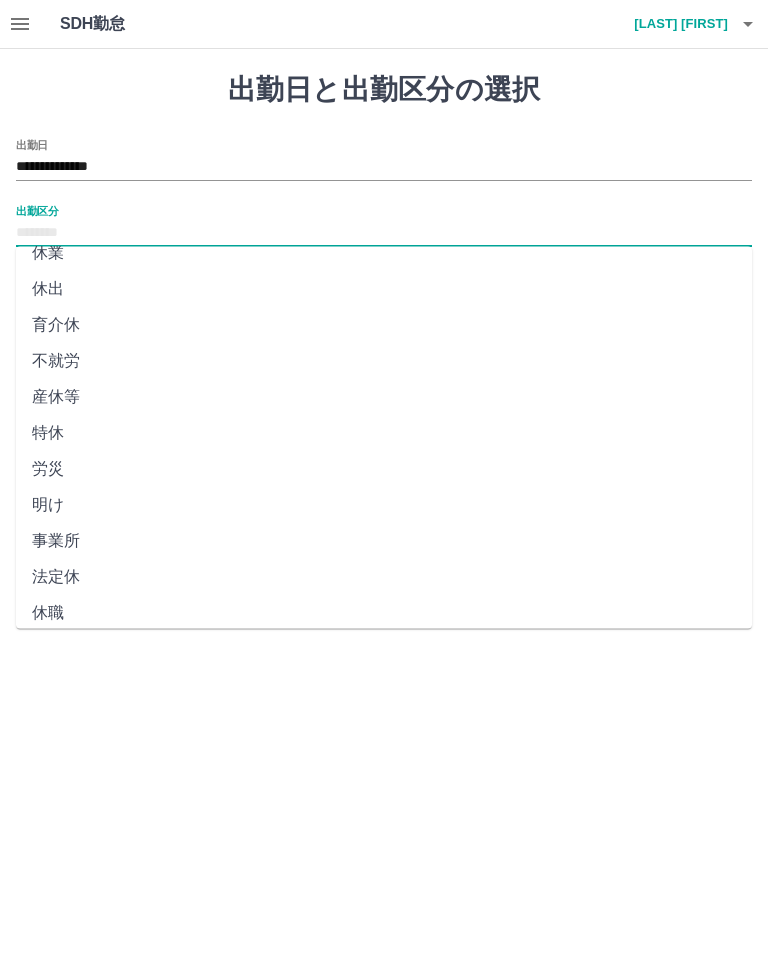 scroll, scrollTop: 270, scrollLeft: 0, axis: vertical 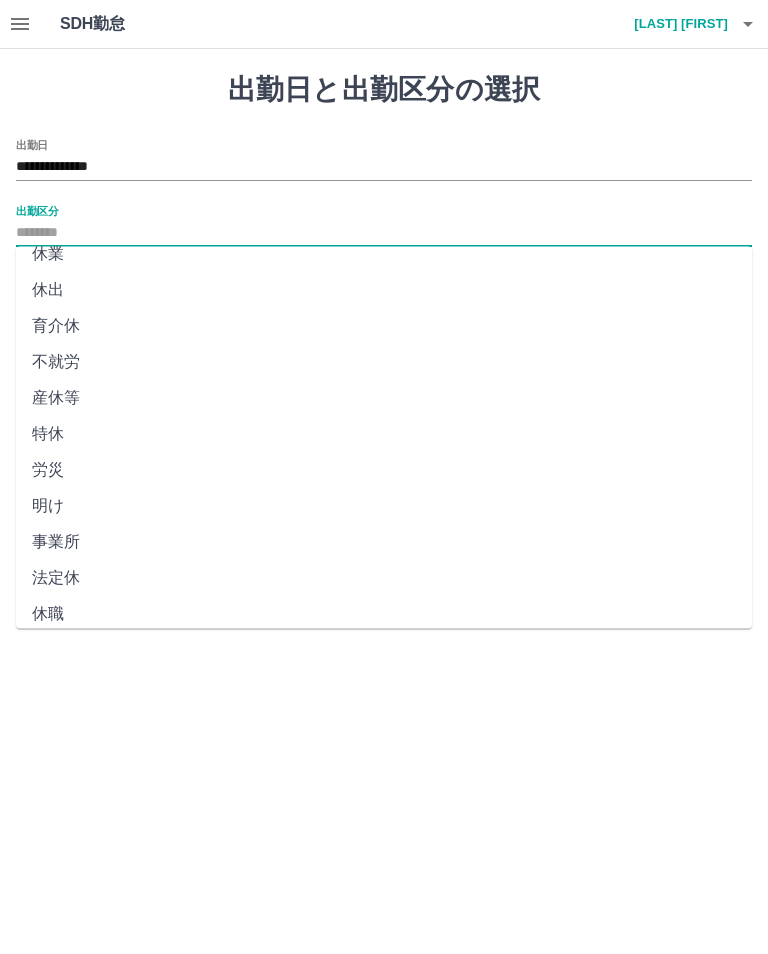 click on "法定休" at bounding box center [384, 579] 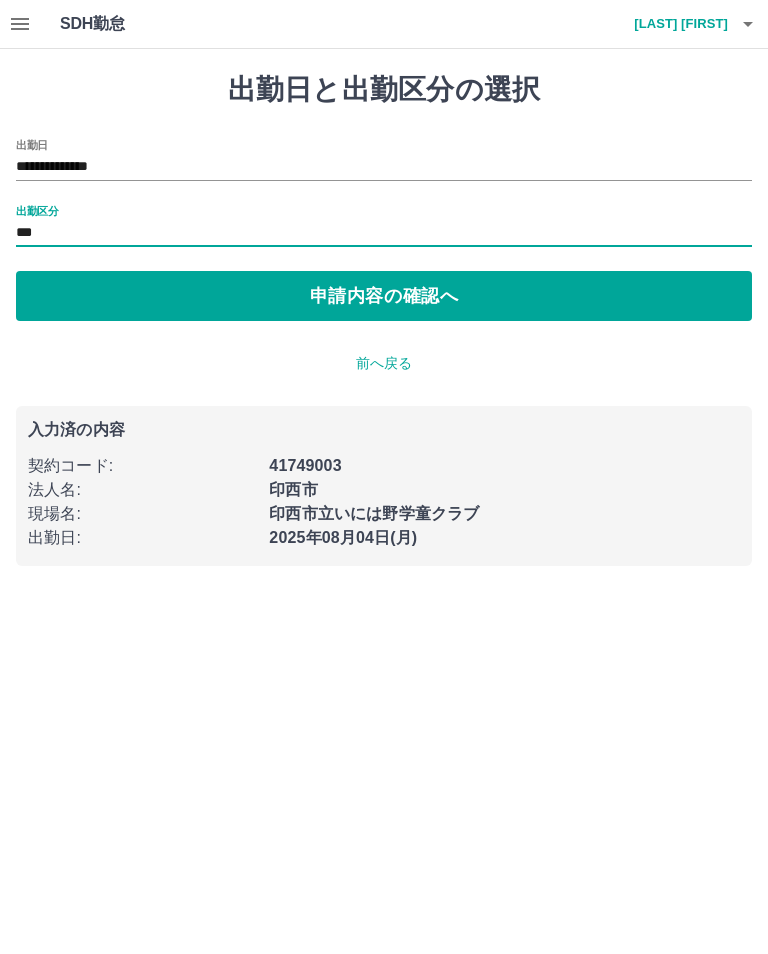 click on "申請内容の確認へ" at bounding box center [384, 296] 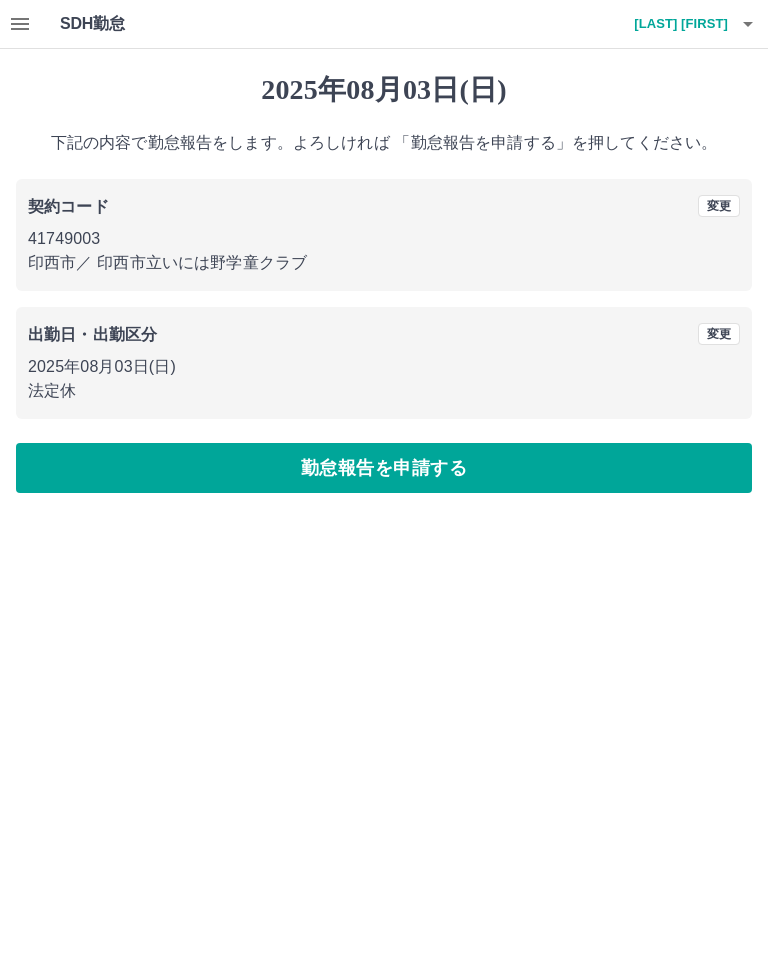 click on "勤怠報告を申請する" at bounding box center [384, 468] 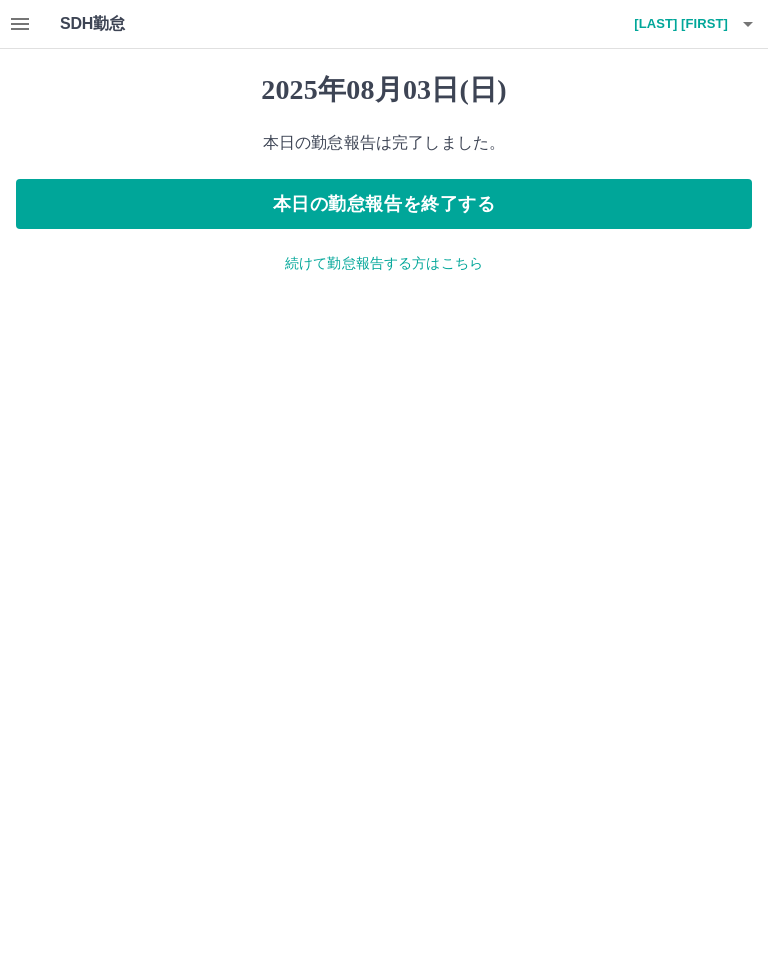 click on "本日の勤怠報告を終了する" at bounding box center [384, 204] 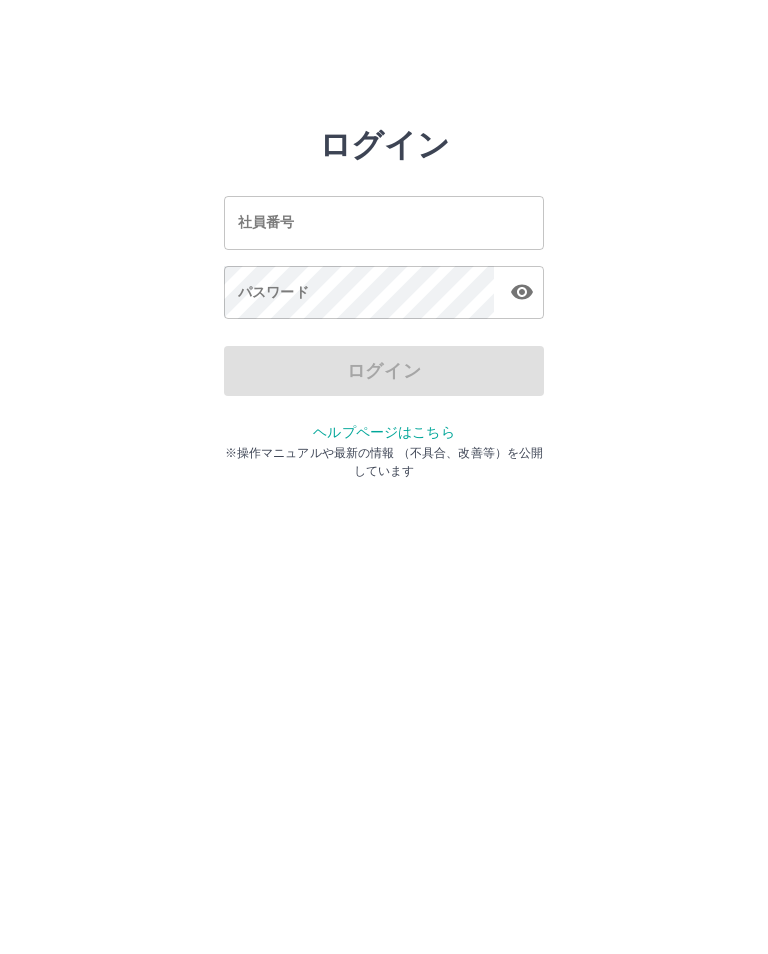 scroll, scrollTop: 0, scrollLeft: 0, axis: both 